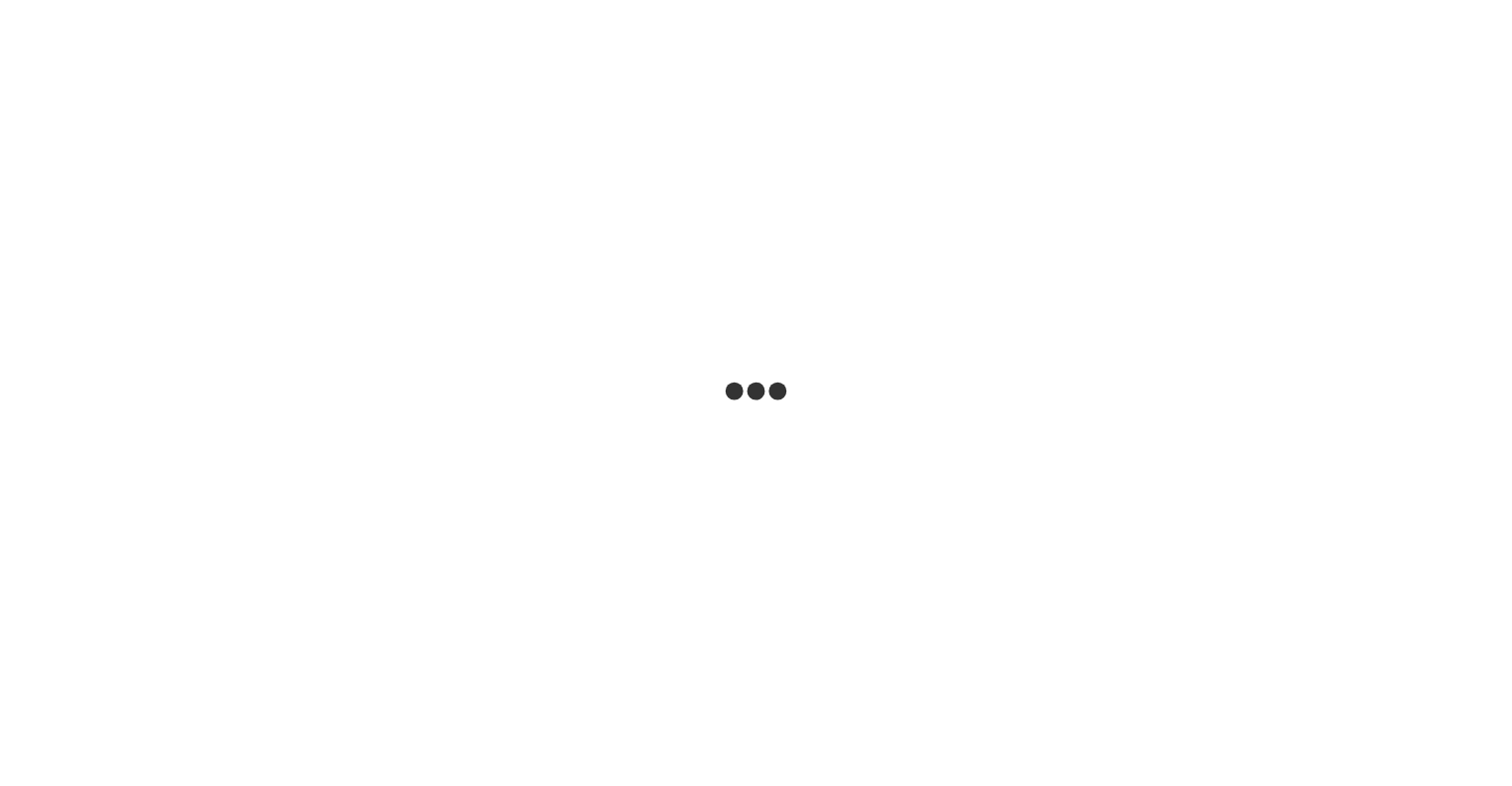 scroll, scrollTop: 0, scrollLeft: 0, axis: both 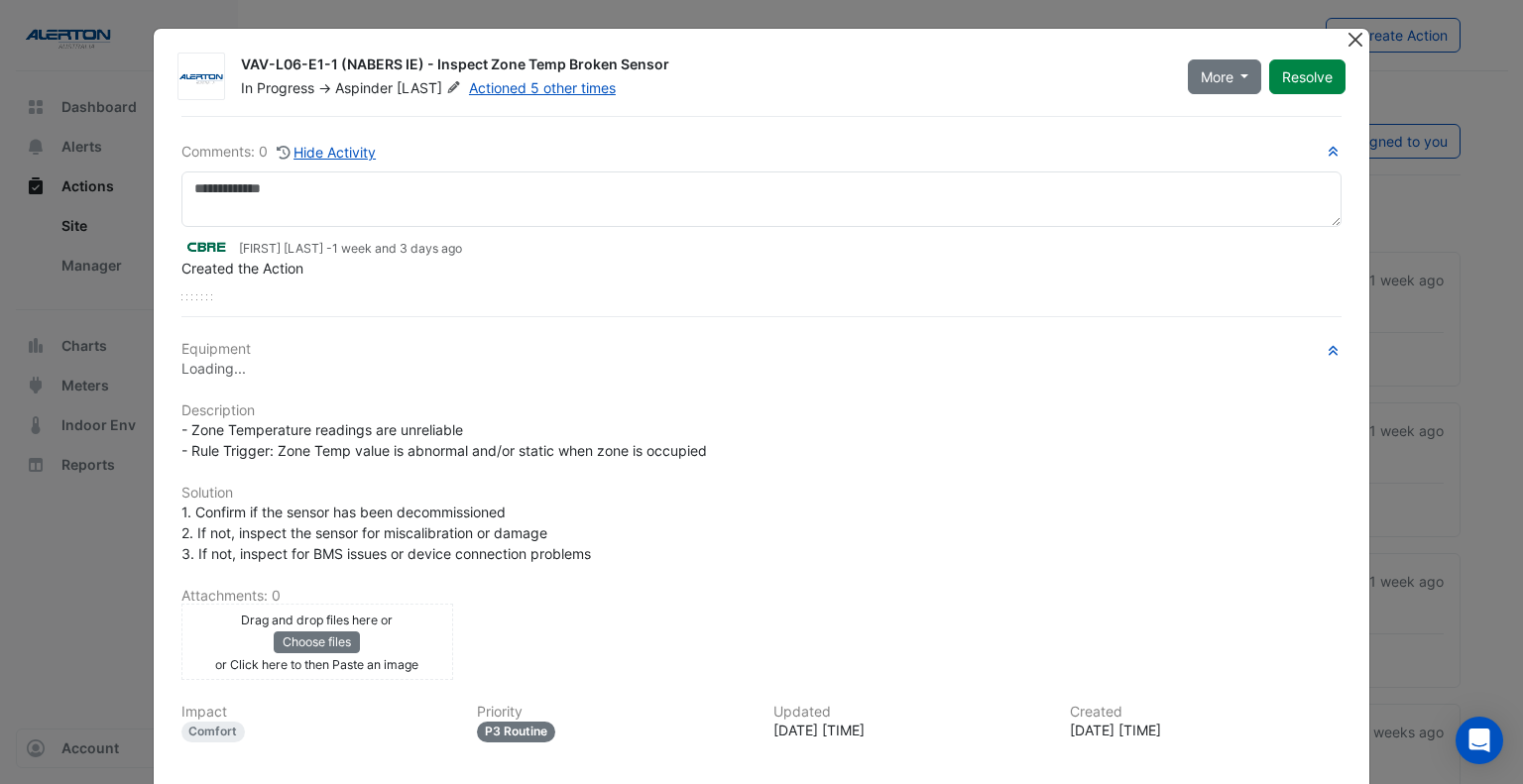 click 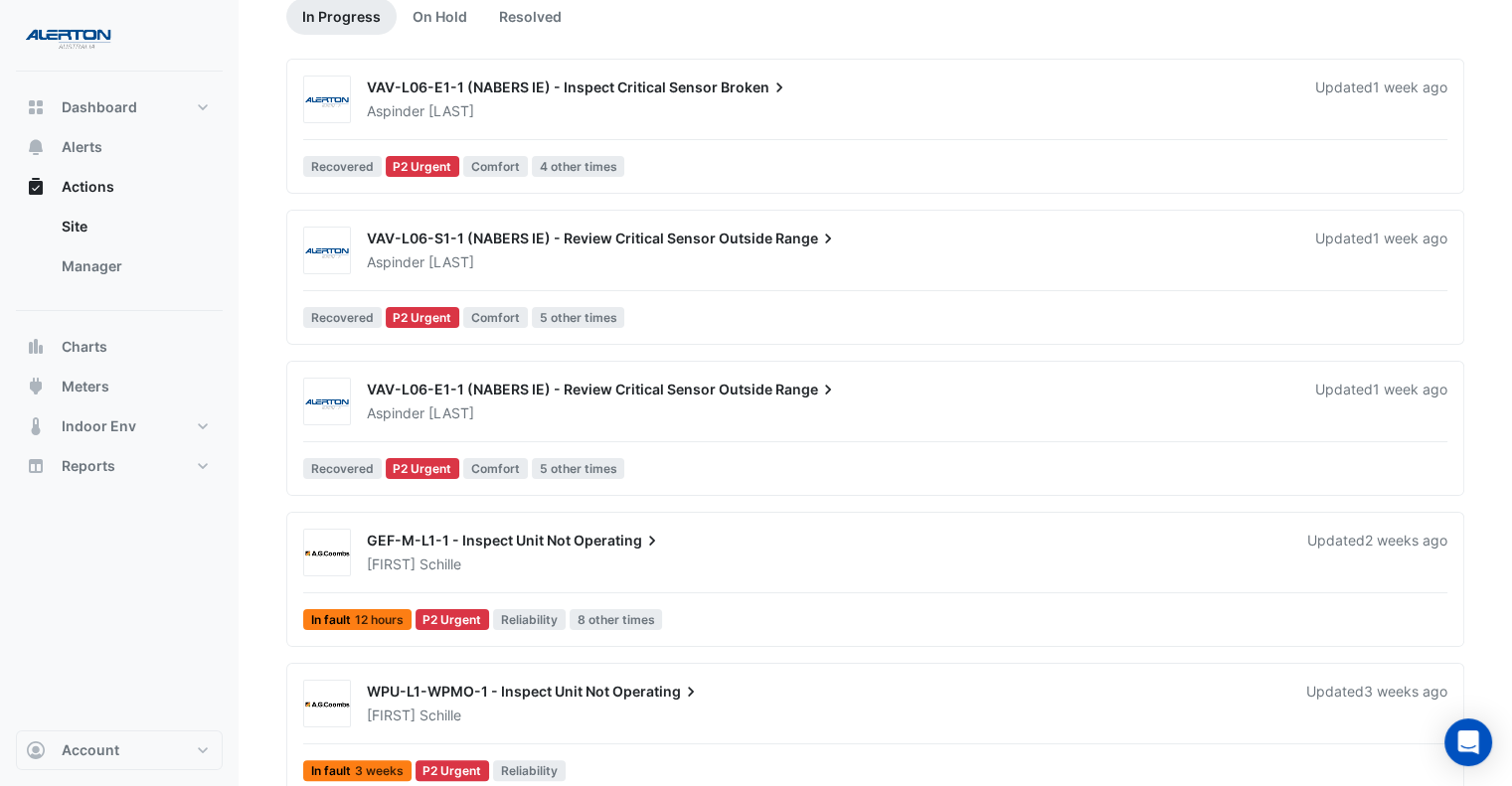 scroll, scrollTop: 199, scrollLeft: 0, axis: vertical 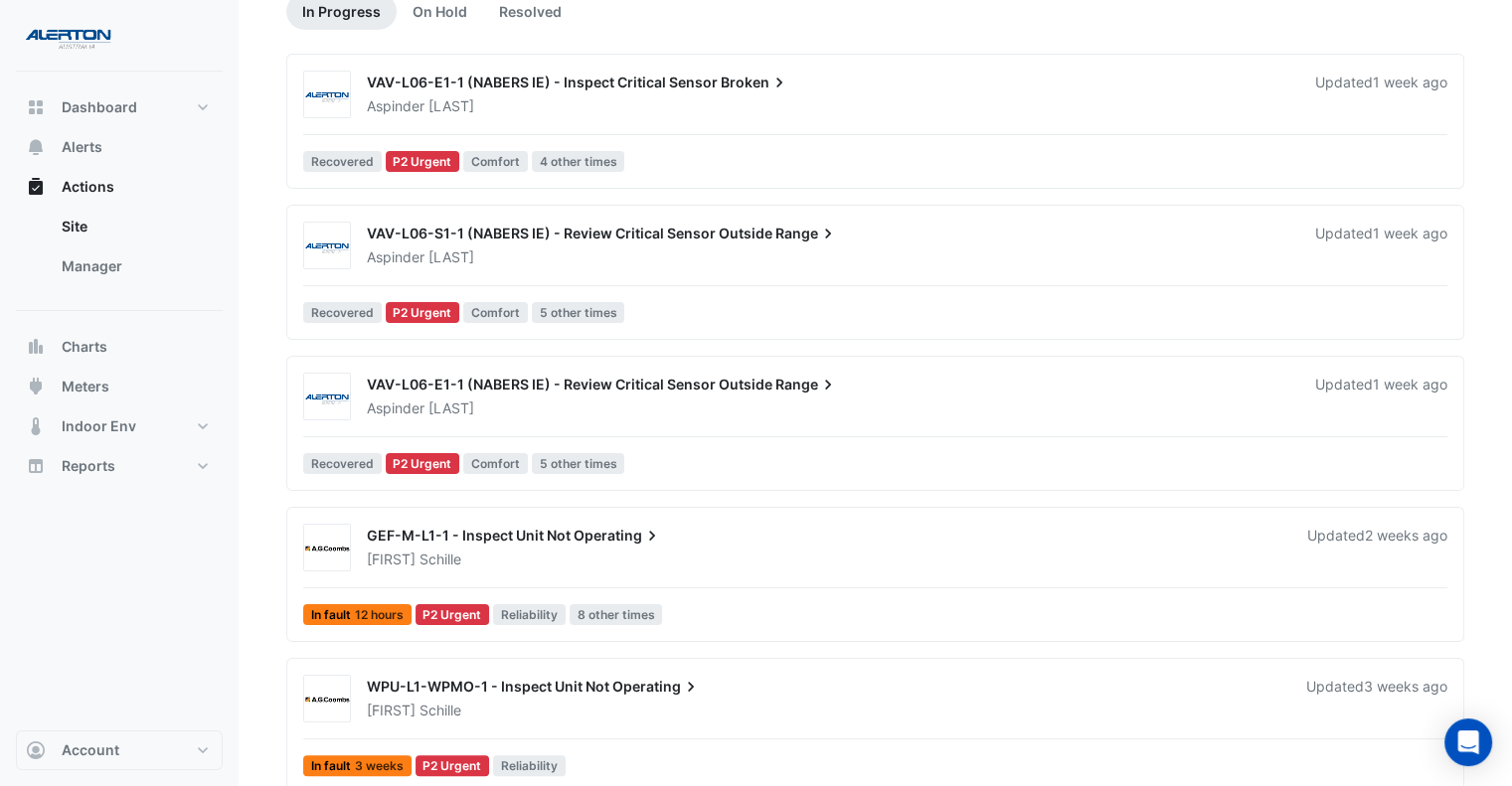click on "VAV-L06-E1-1 (NABERS IE) - Review Critical Sensor Outside
Range" at bounding box center (829, 387) 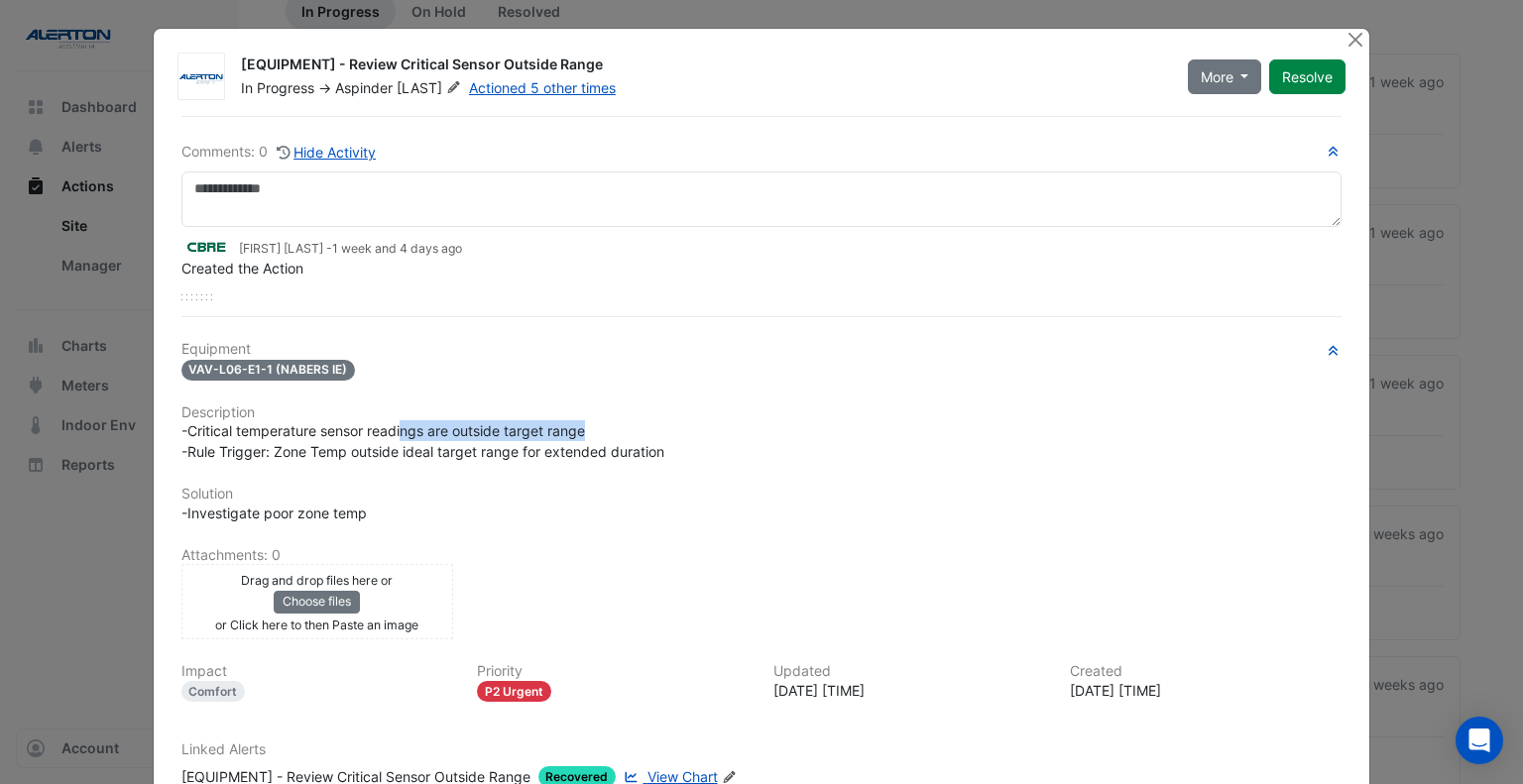 drag, startPoint x: 393, startPoint y: 426, endPoint x: 589, endPoint y: 420, distance: 196.09182 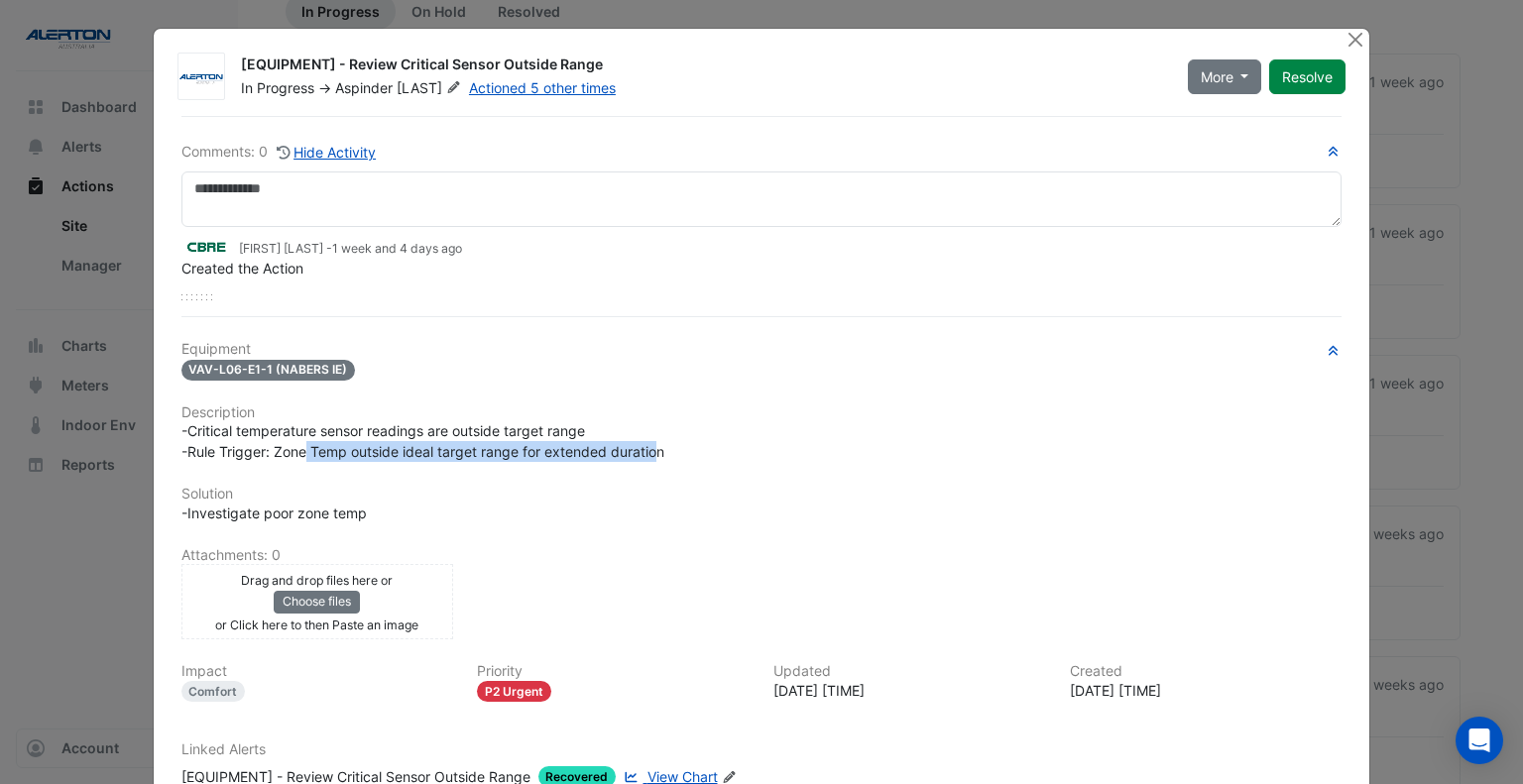 drag, startPoint x: 297, startPoint y: 446, endPoint x: 651, endPoint y: 447, distance: 354.0014 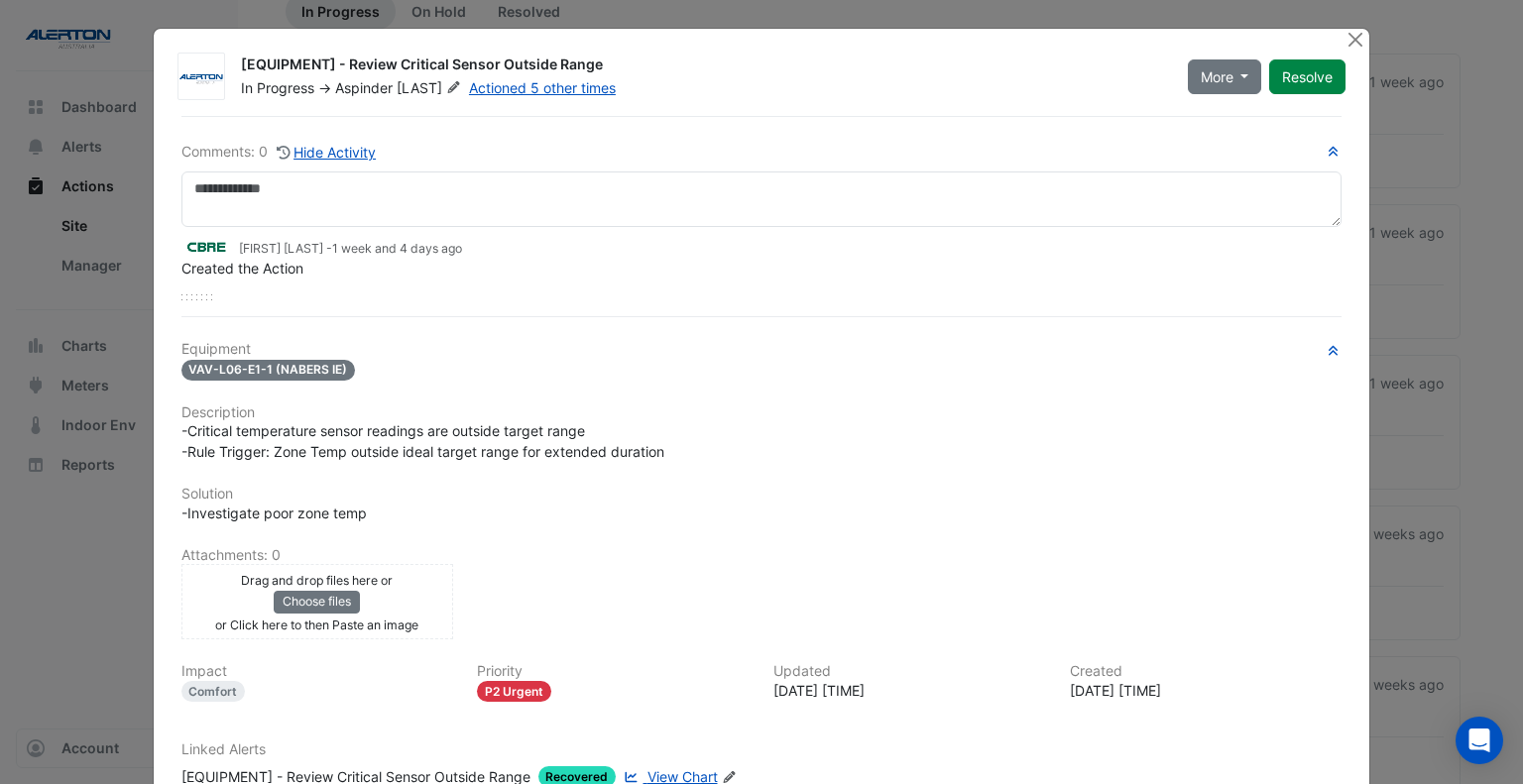 click on "-Critical temperature sensor readings are outside target range
-Rule Trigger: Zone Temp outside ideal target range for extended duration" 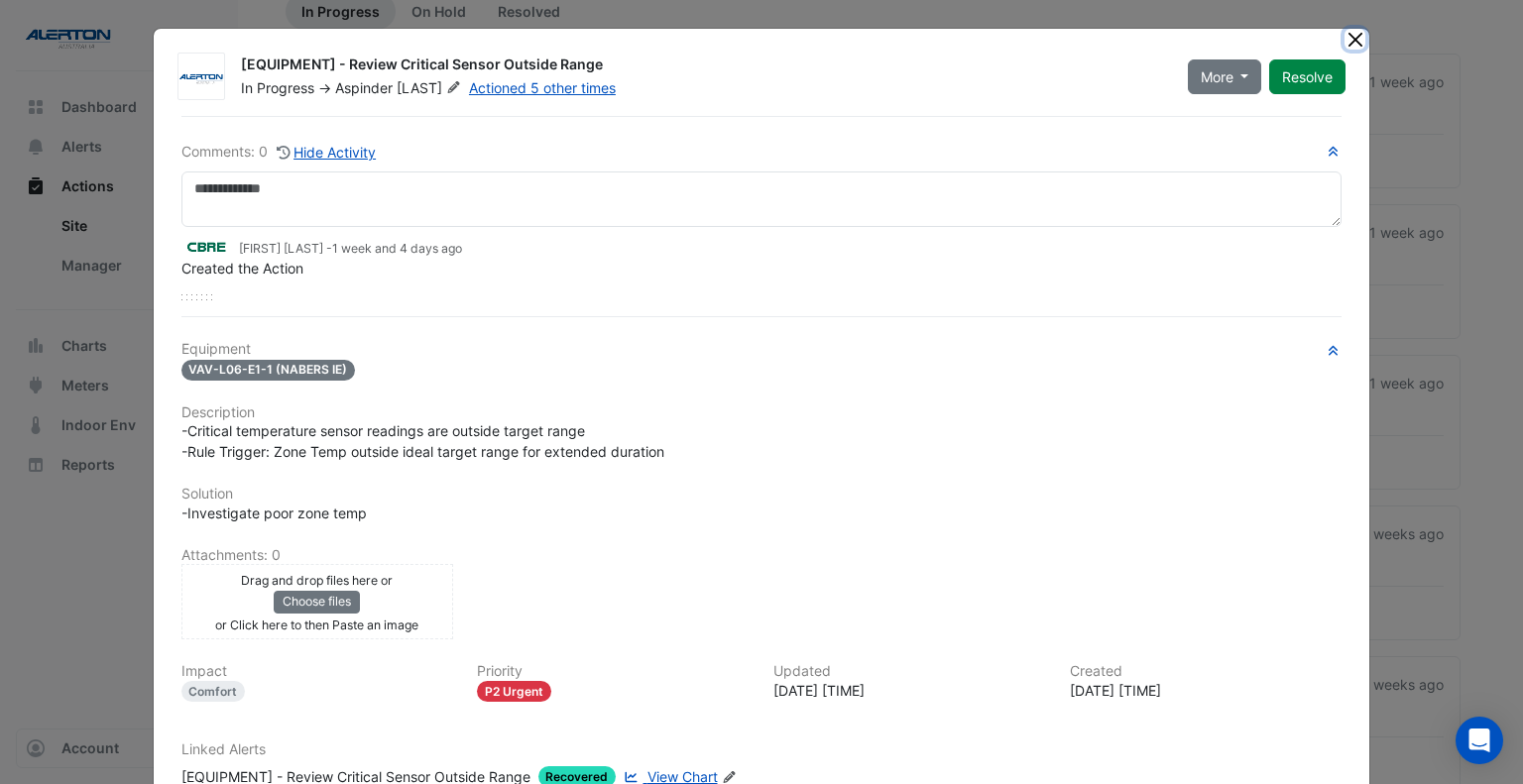 click 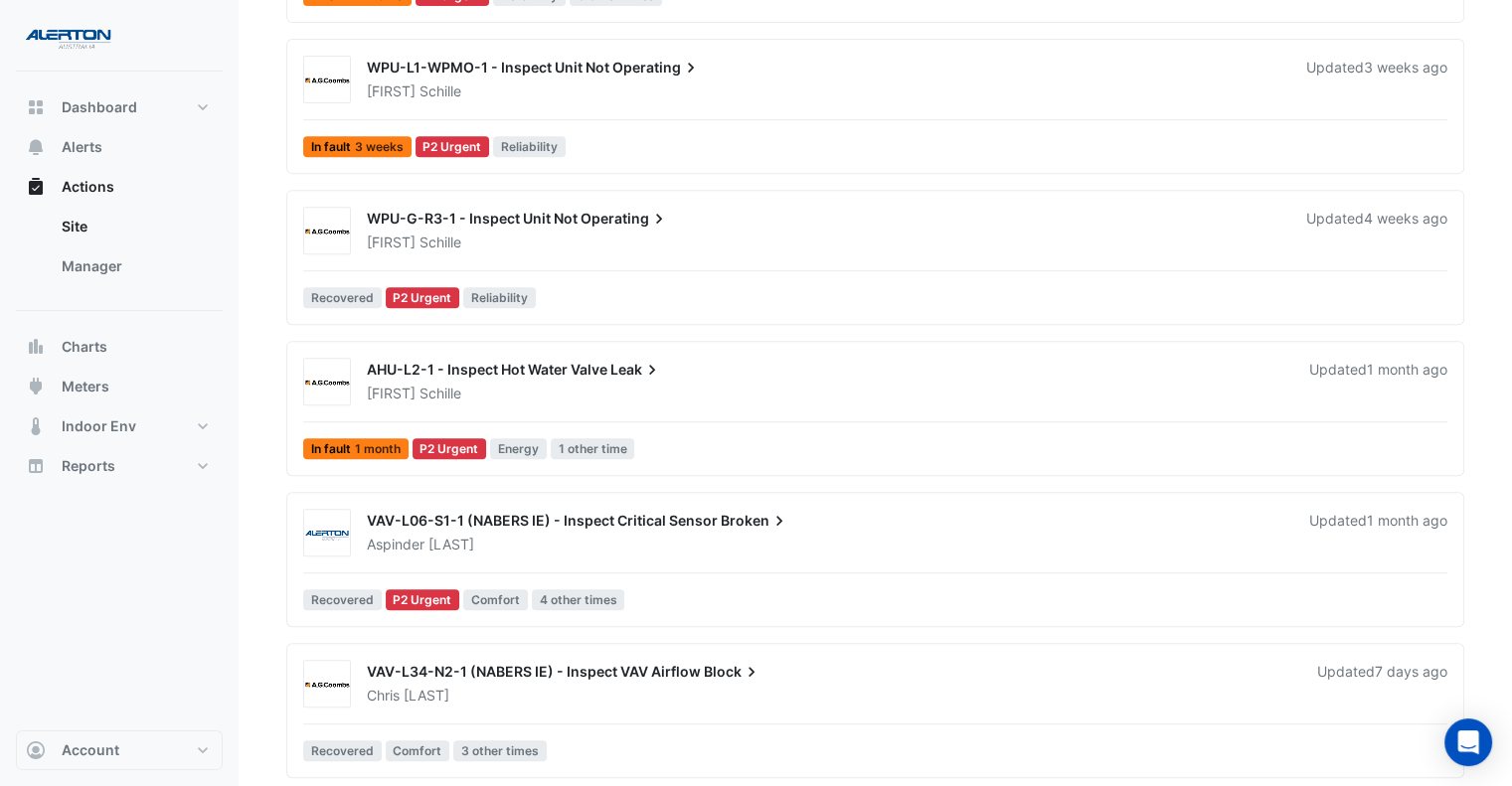 scroll, scrollTop: 994, scrollLeft: 0, axis: vertical 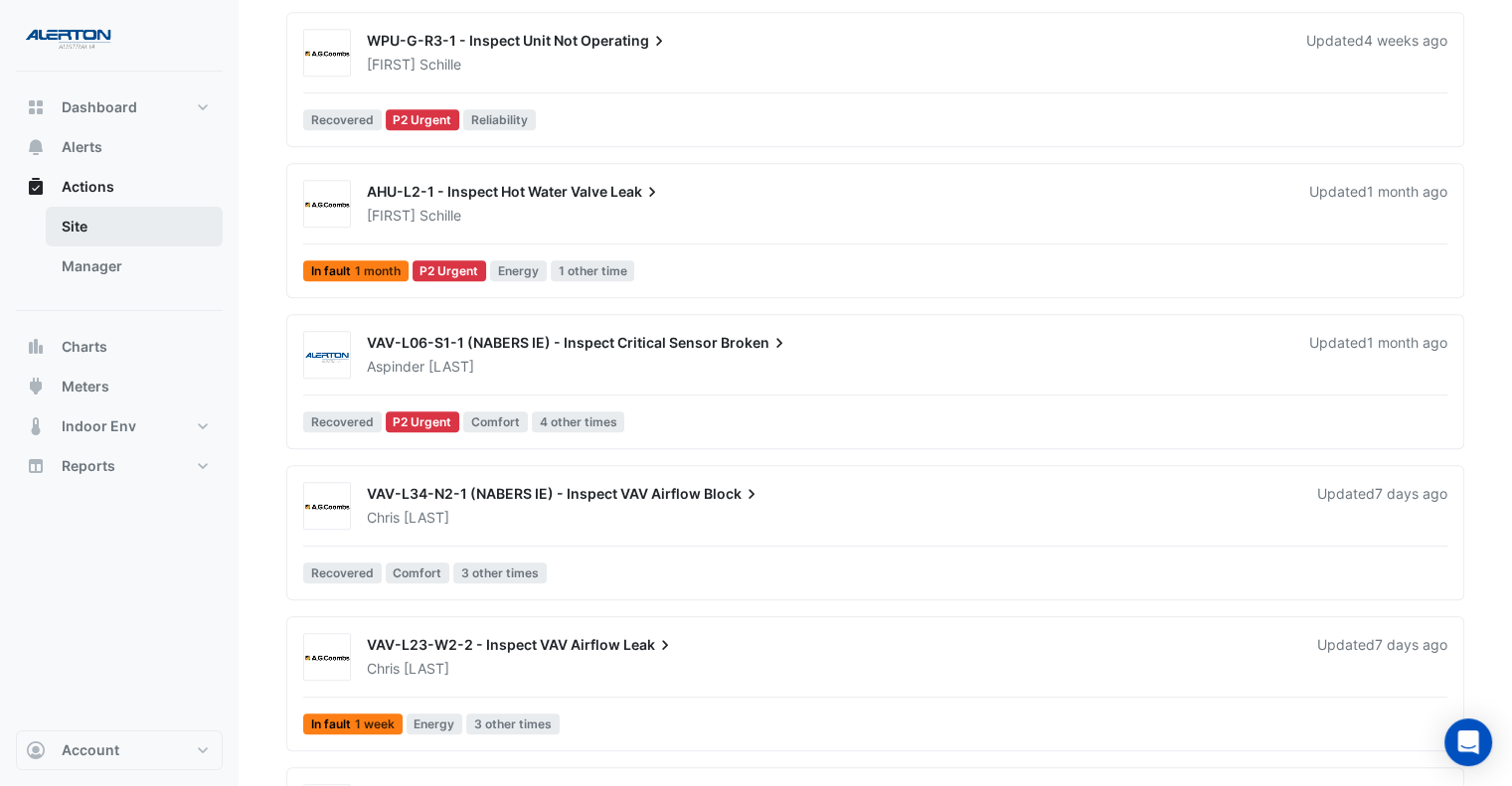 click on "Site" at bounding box center (134, 227) 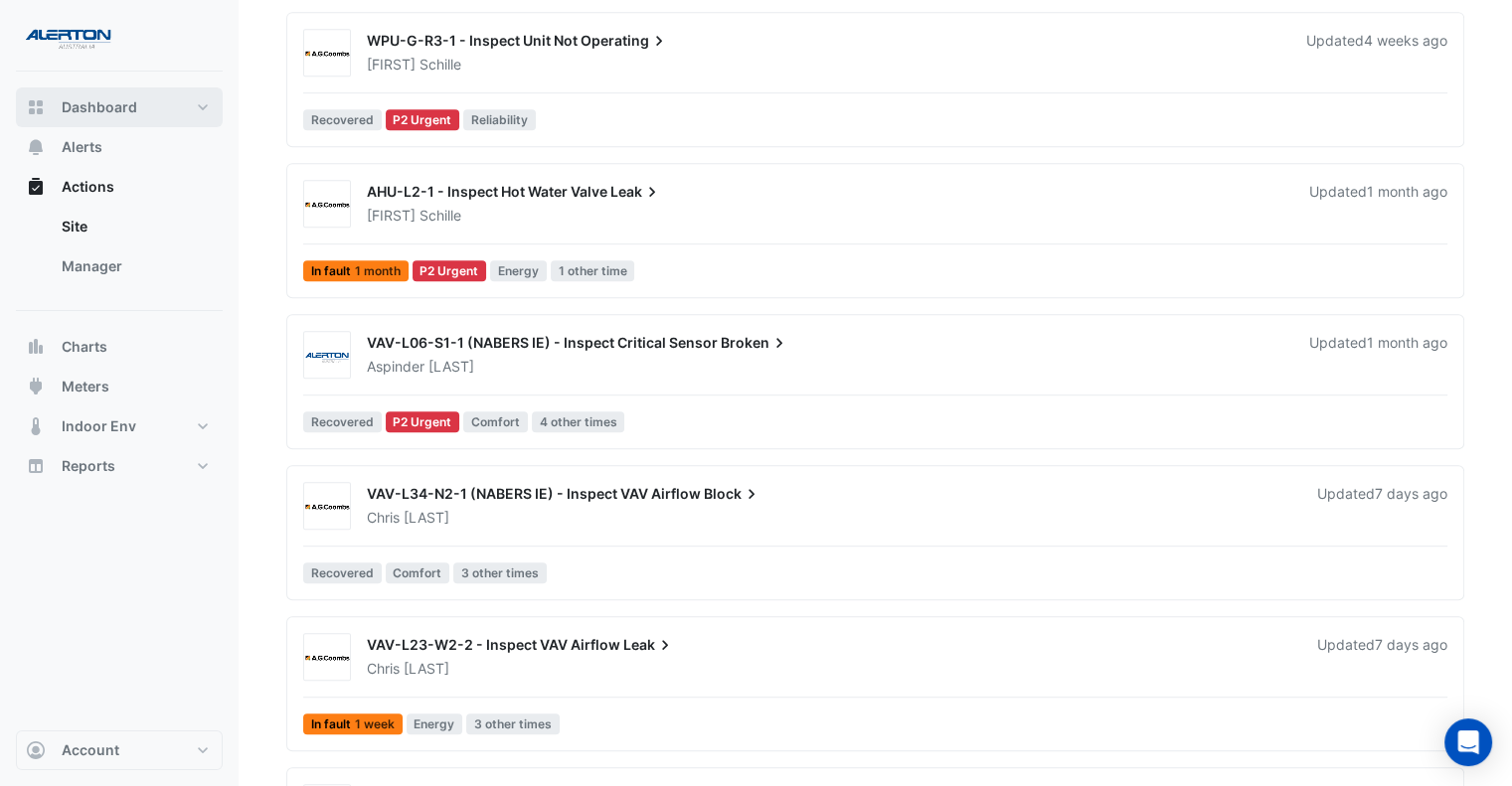 click on "Dashboard" at bounding box center [119, 107] 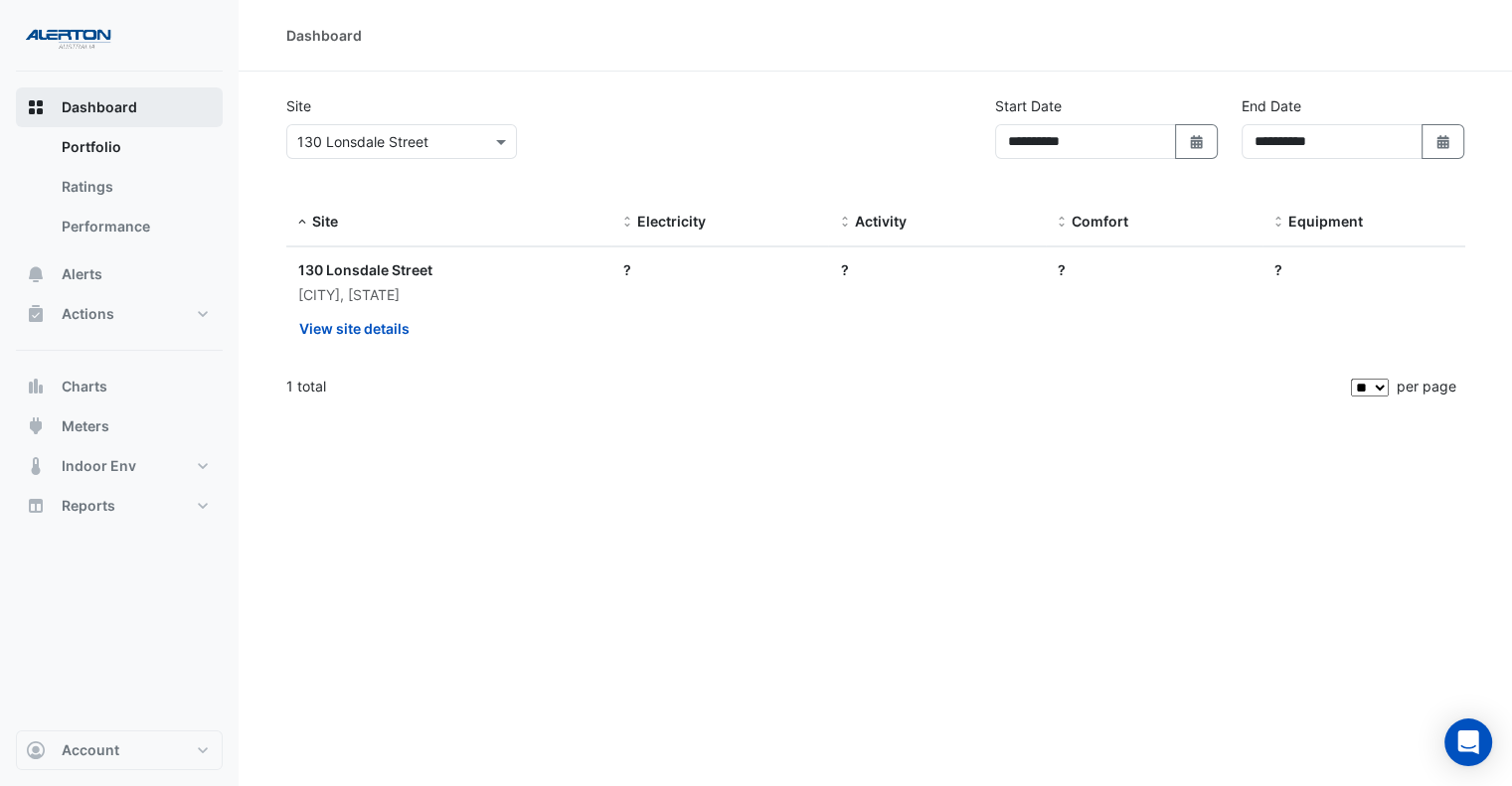 scroll, scrollTop: 0, scrollLeft: 0, axis: both 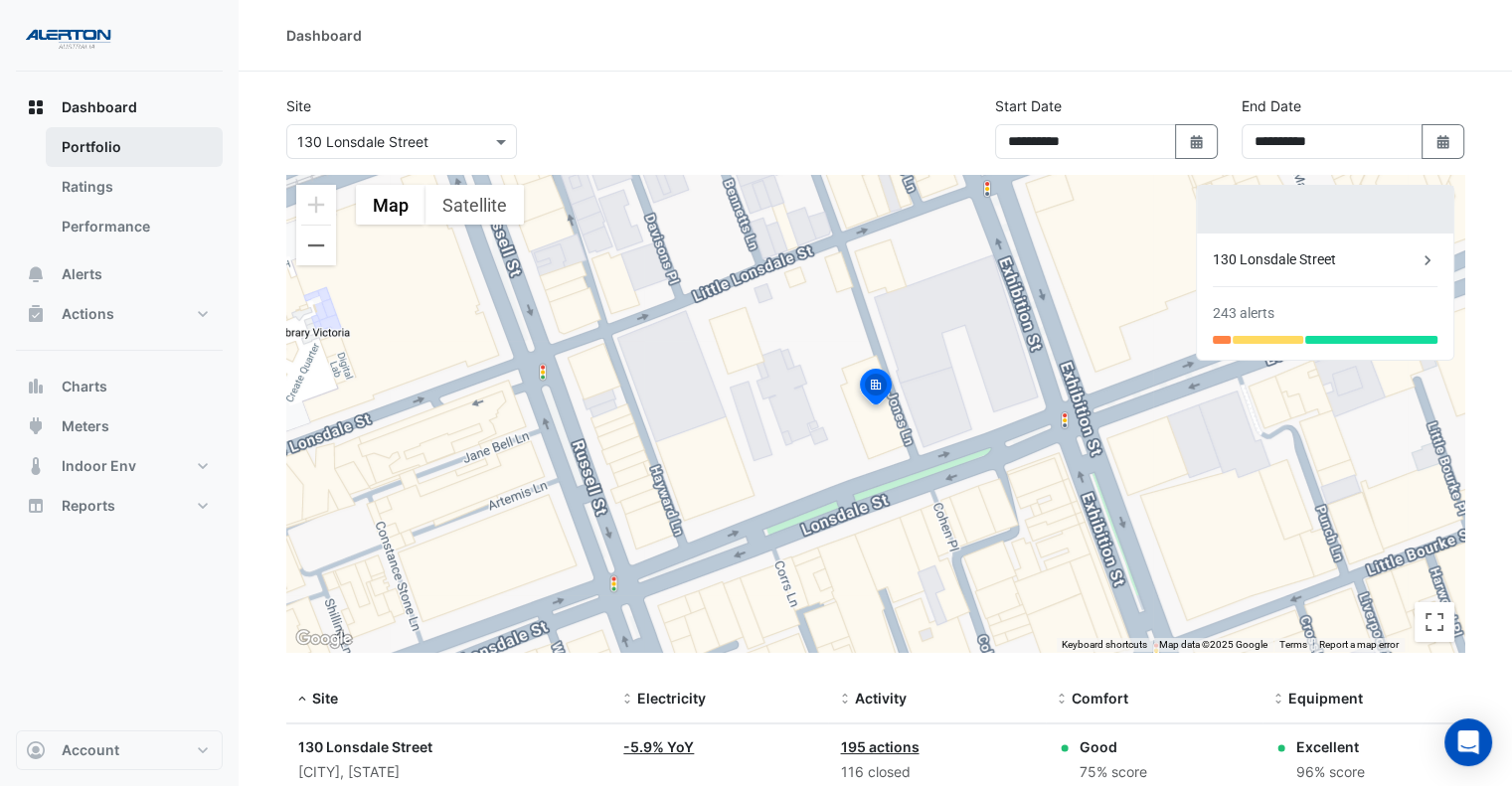 click on "Portfolio" at bounding box center (134, 147) 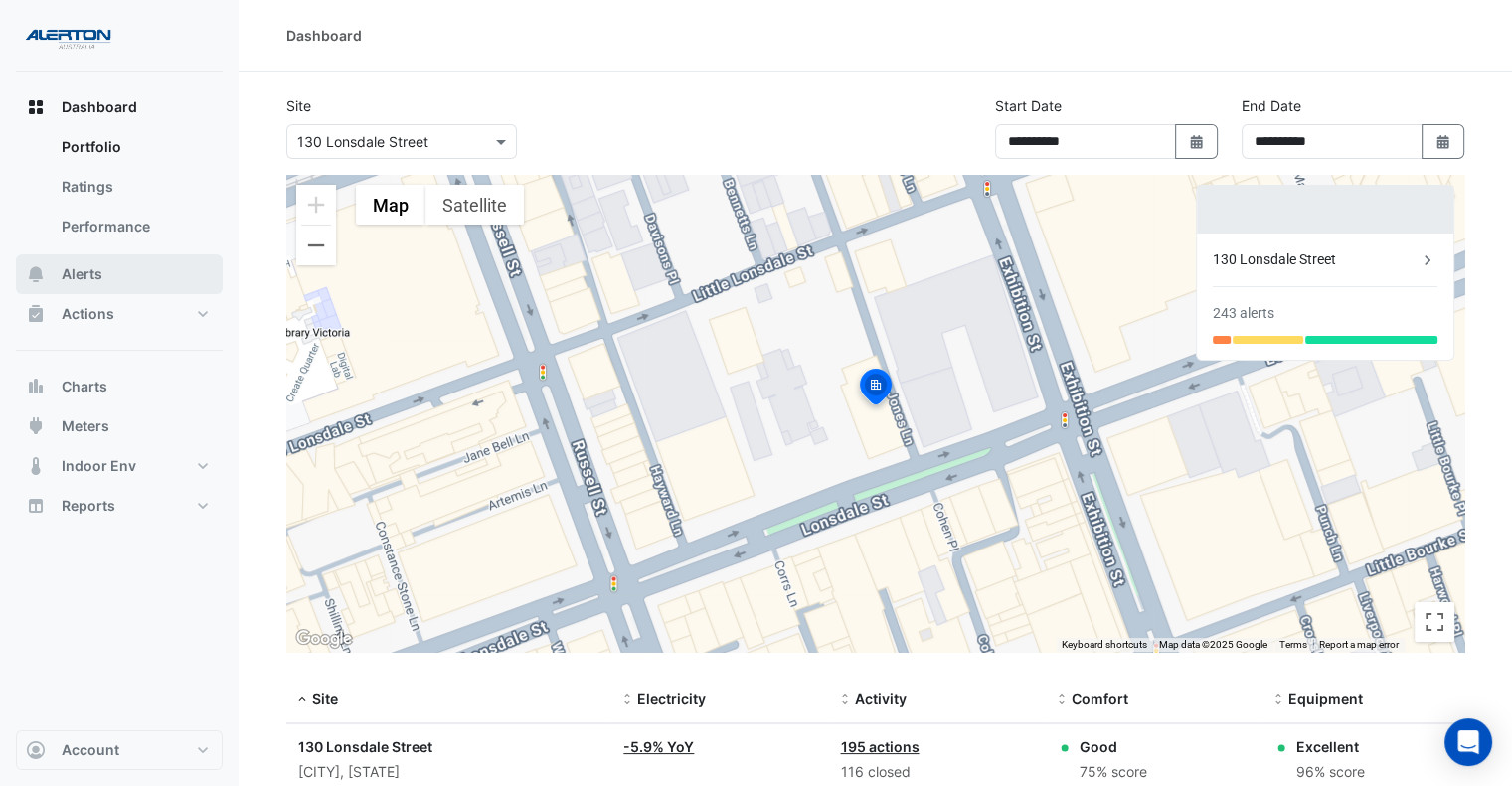 click on "Alerts" at bounding box center (119, 274) 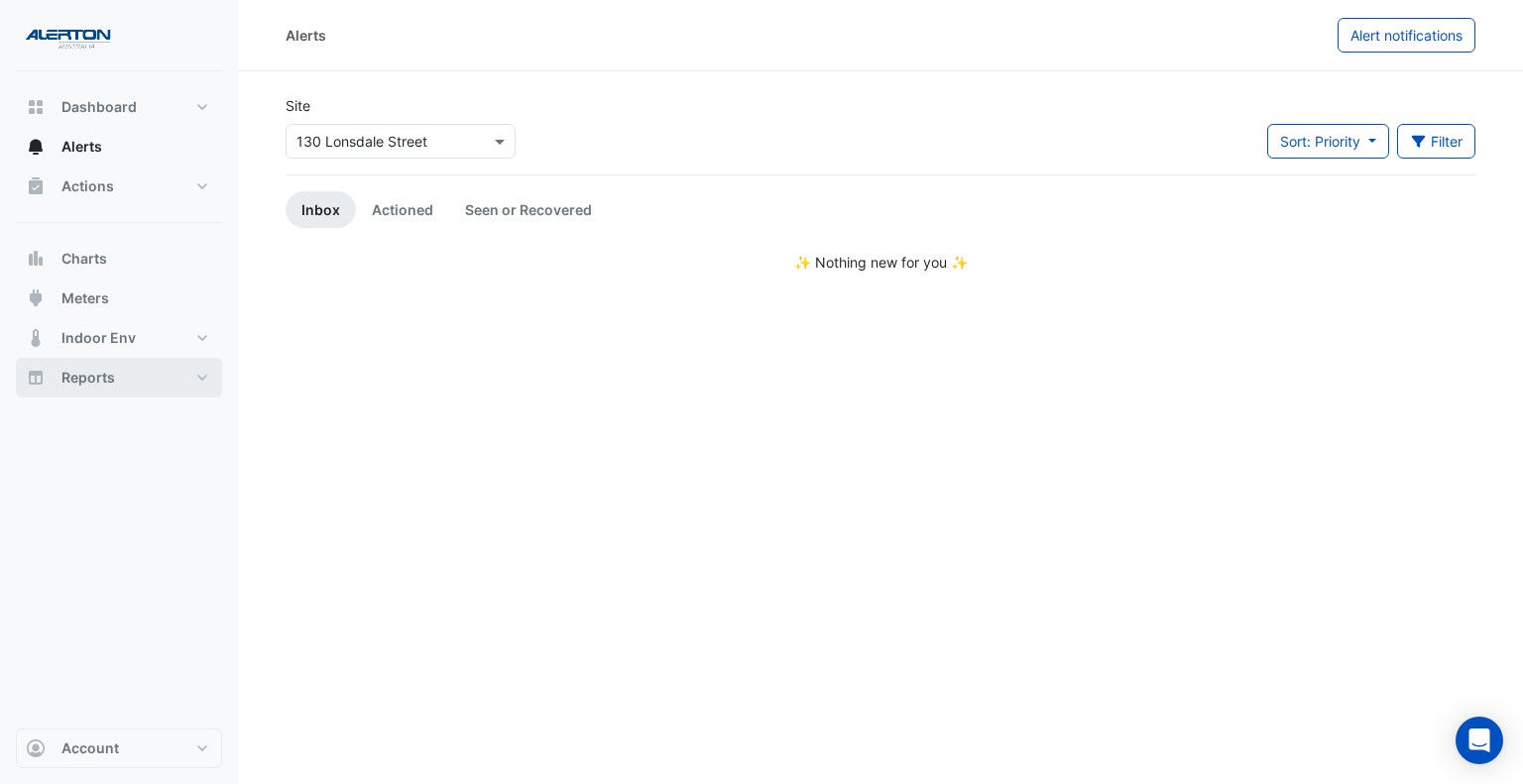 click on "Reports" at bounding box center (88, 378) 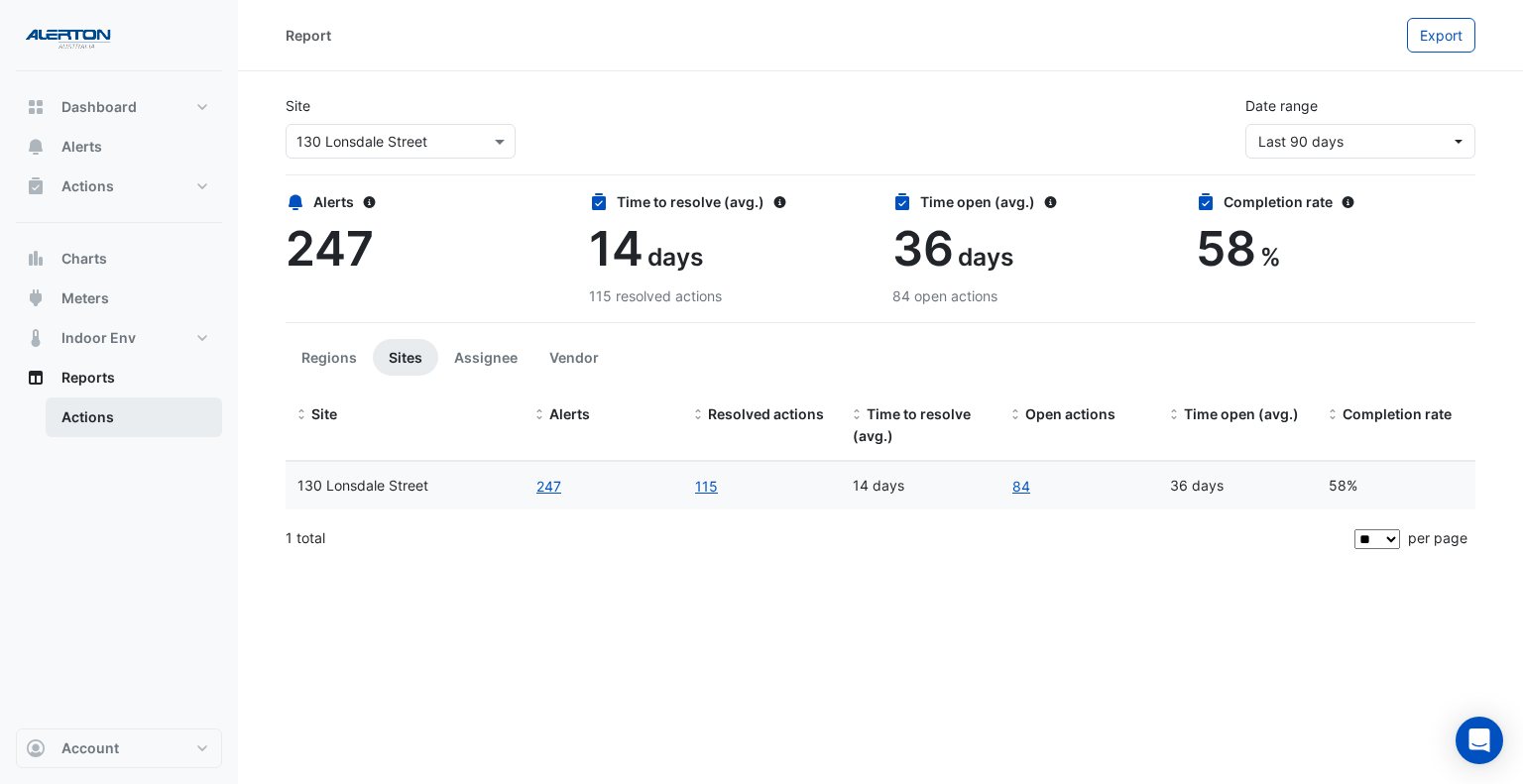 click on "Actions" at bounding box center (134, 417) 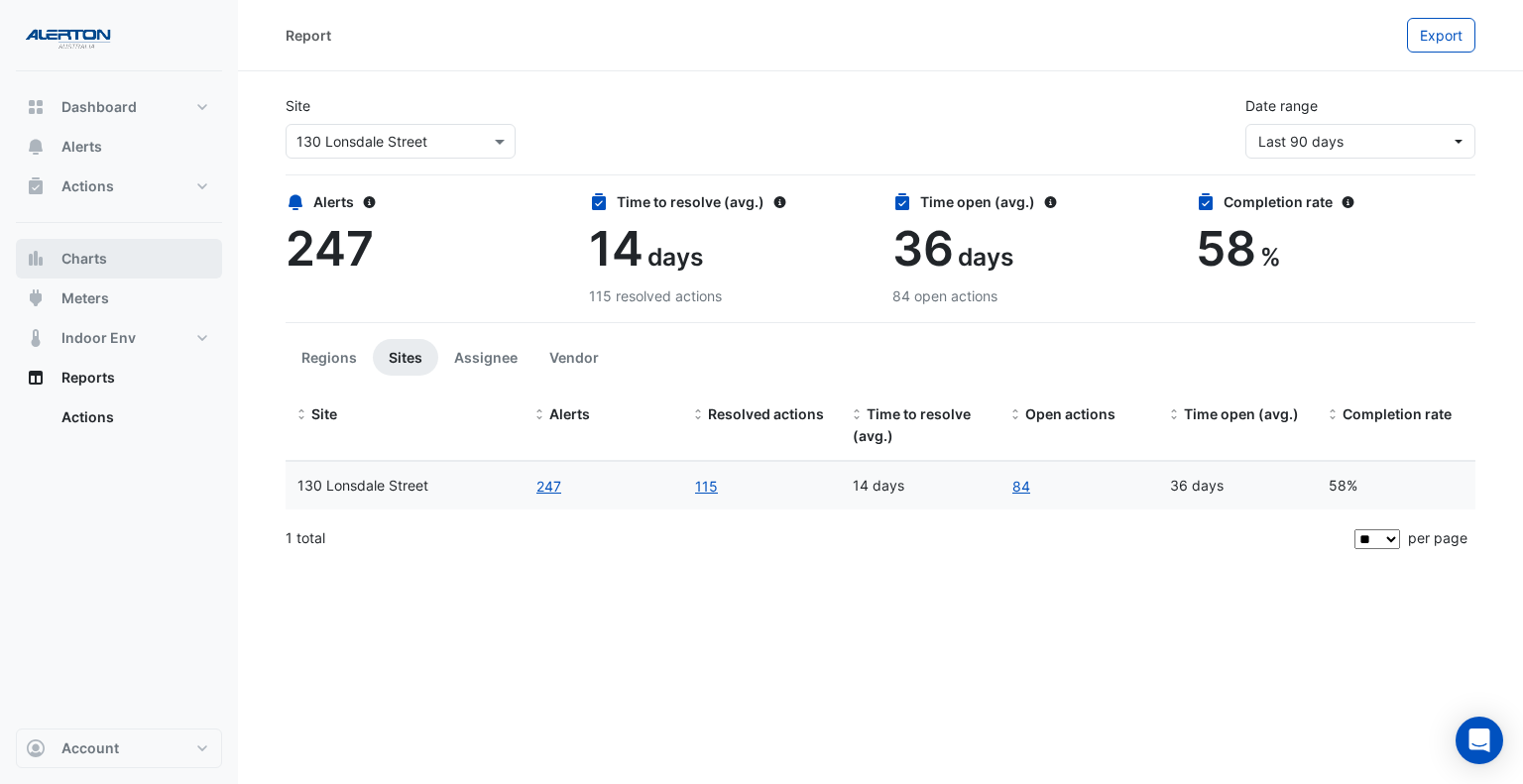 click on "Charts" at bounding box center [84, 259] 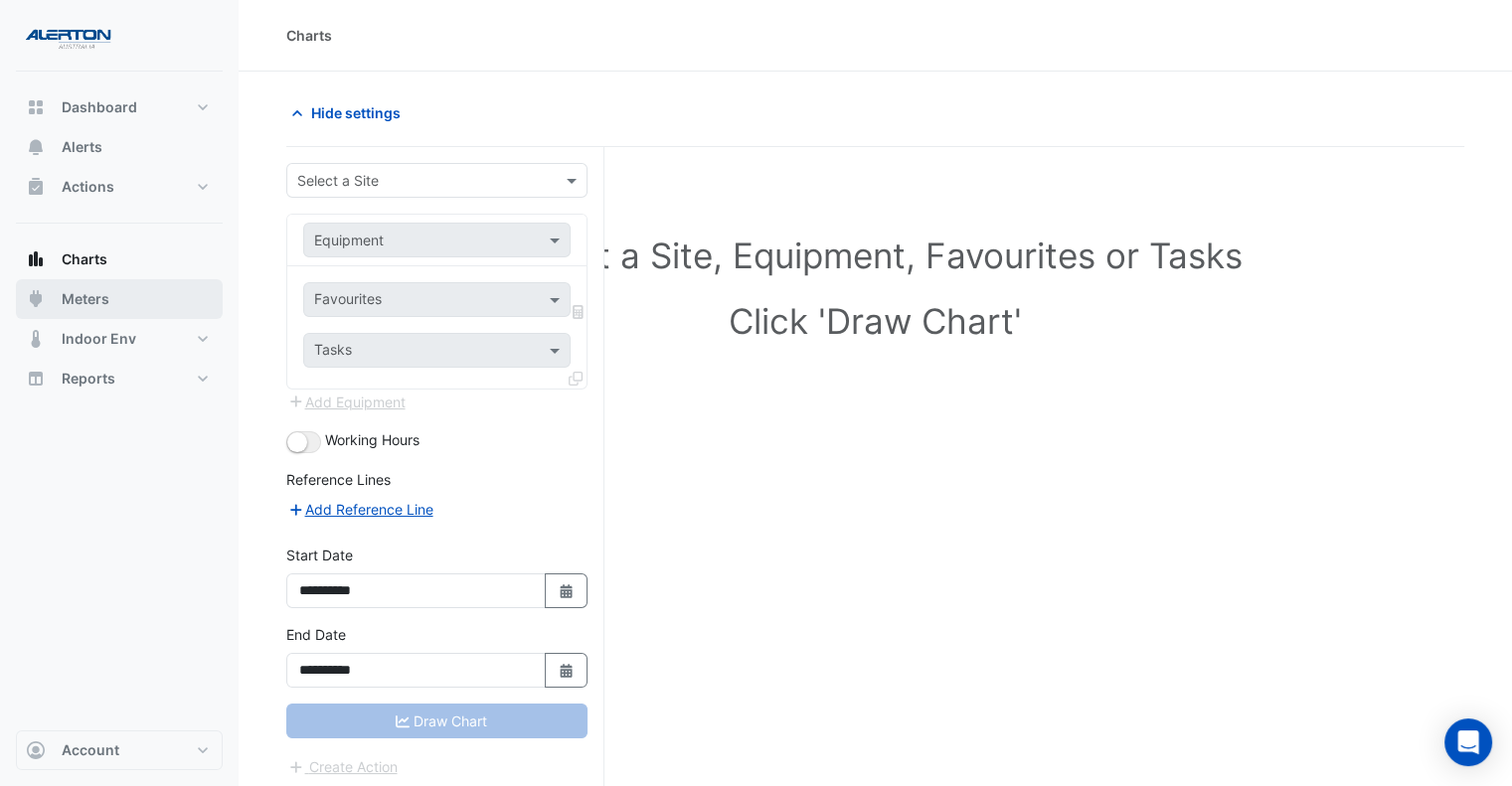 click on "Meters" at bounding box center (119, 299) 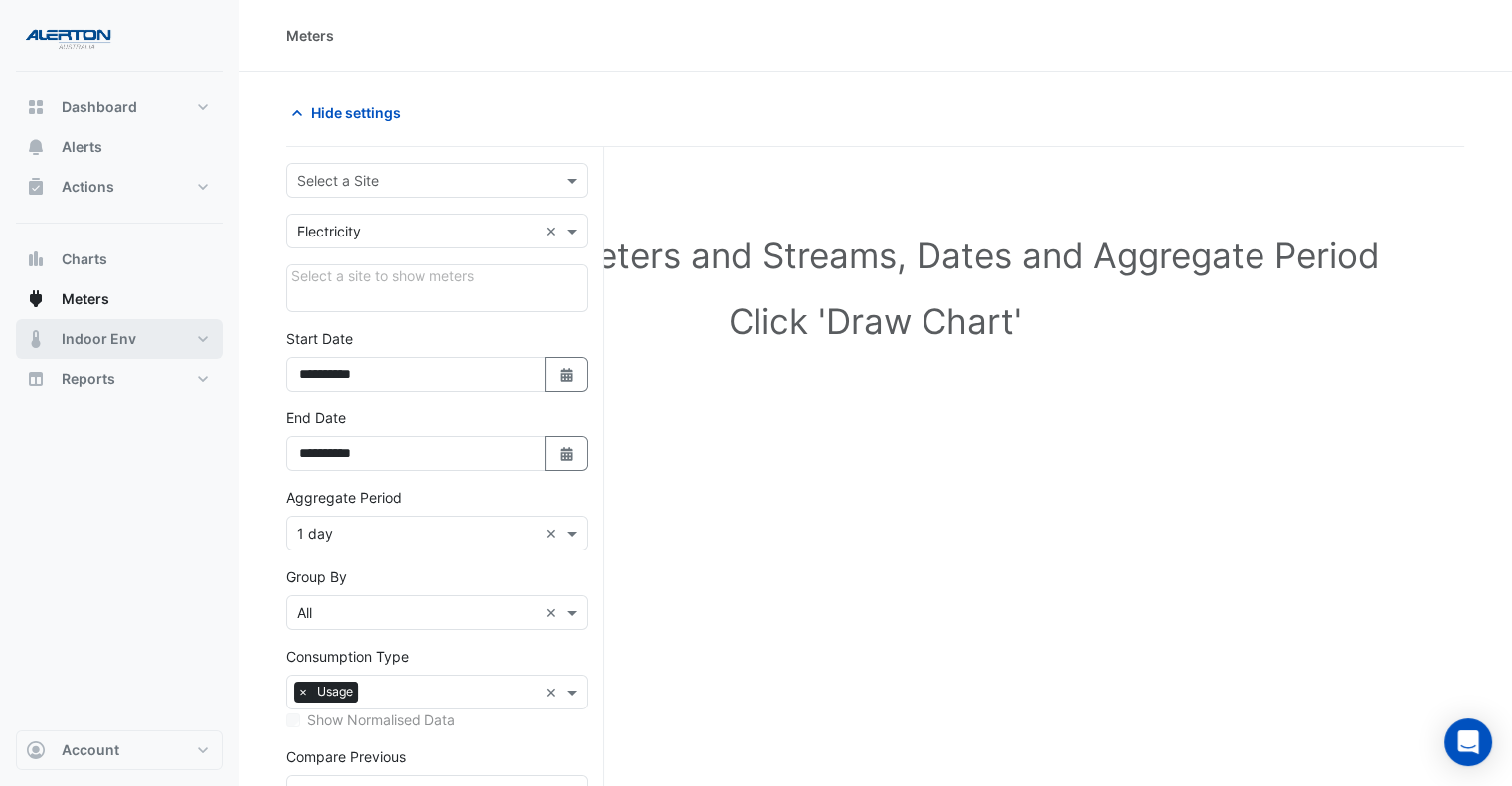 click on "Indoor Env" at bounding box center [98, 339] 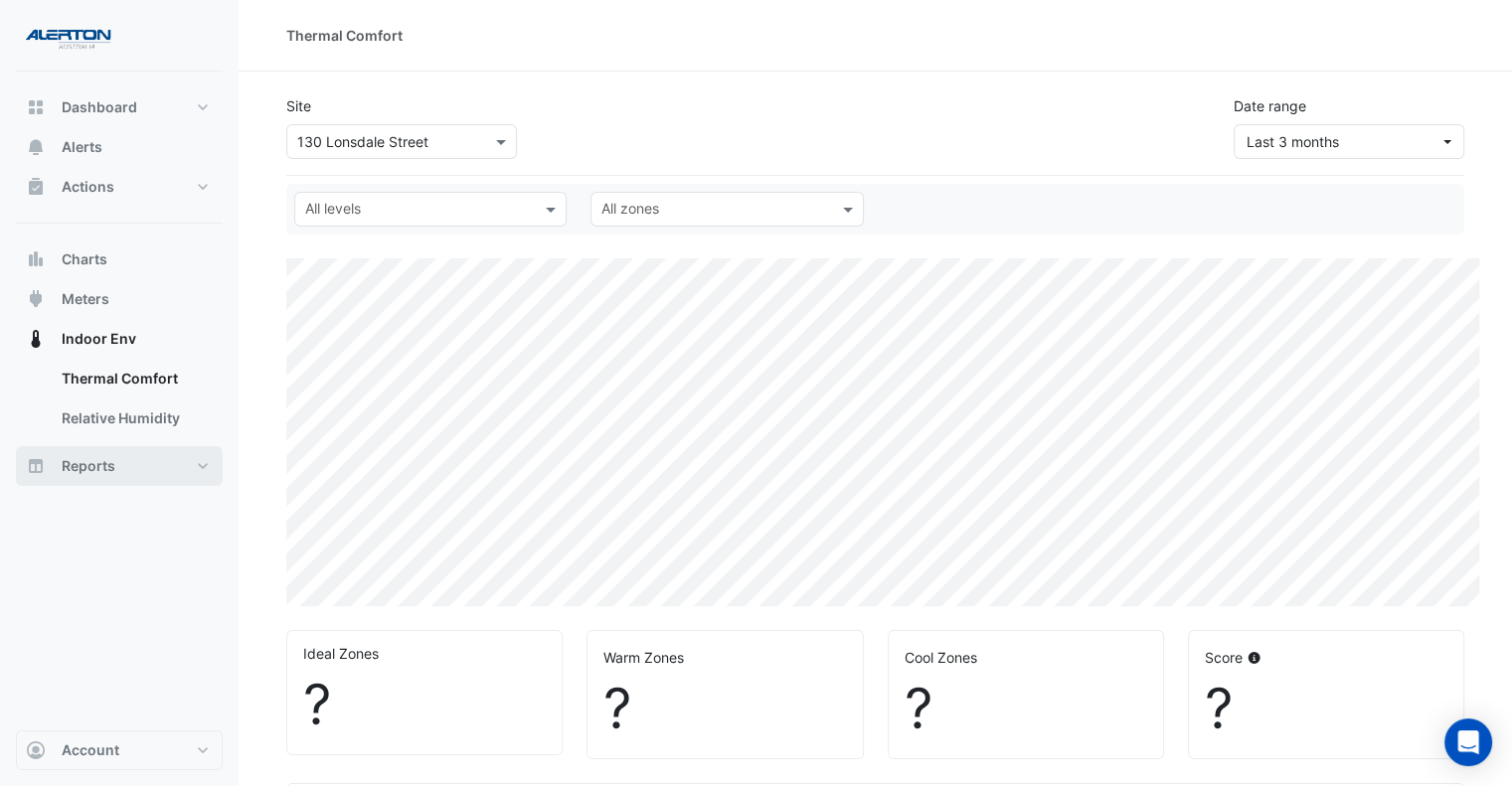 click on "Reports" at bounding box center [88, 466] 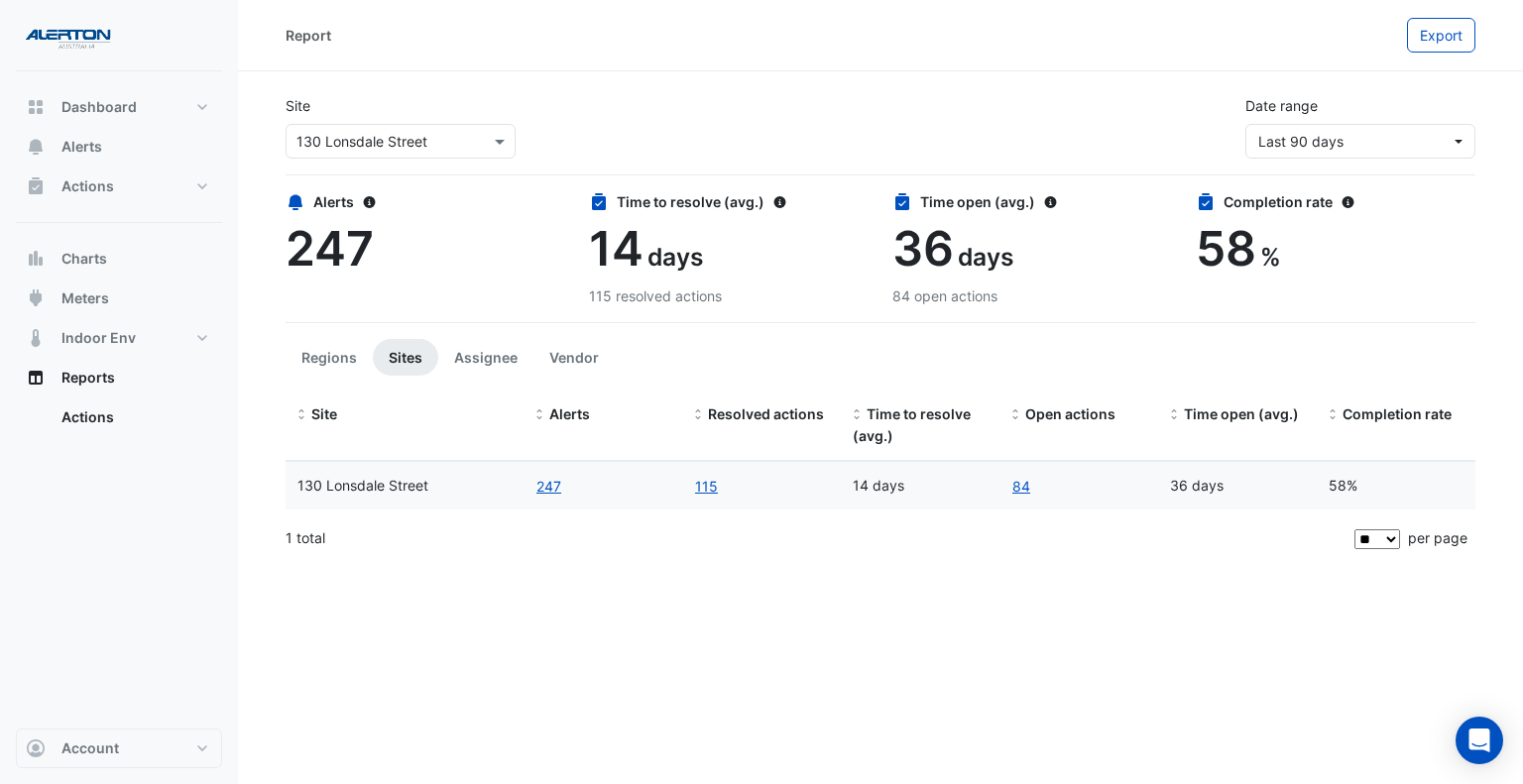 click on "130 Lonsdale Street" 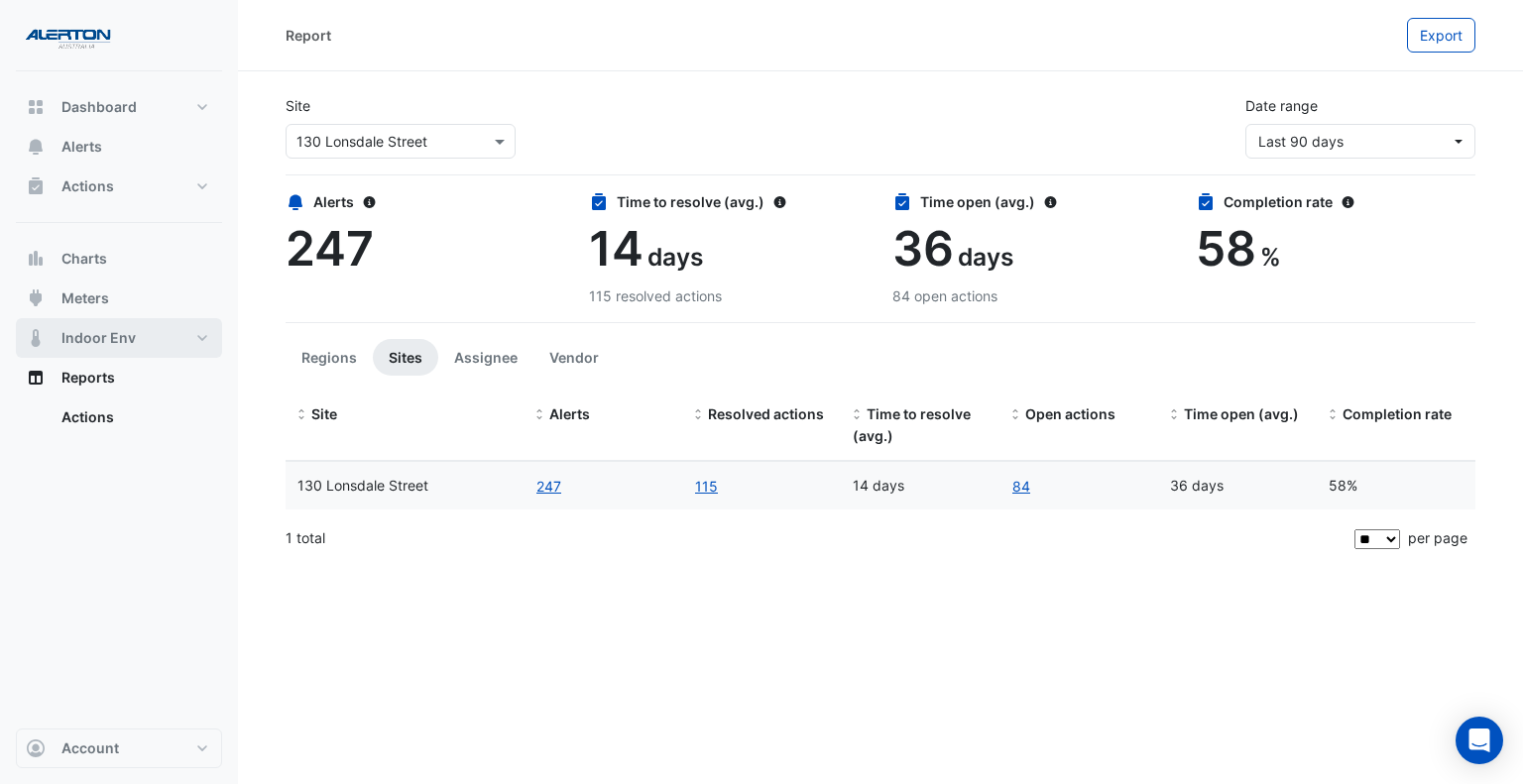 click on "Indoor Env" at bounding box center (119, 338) 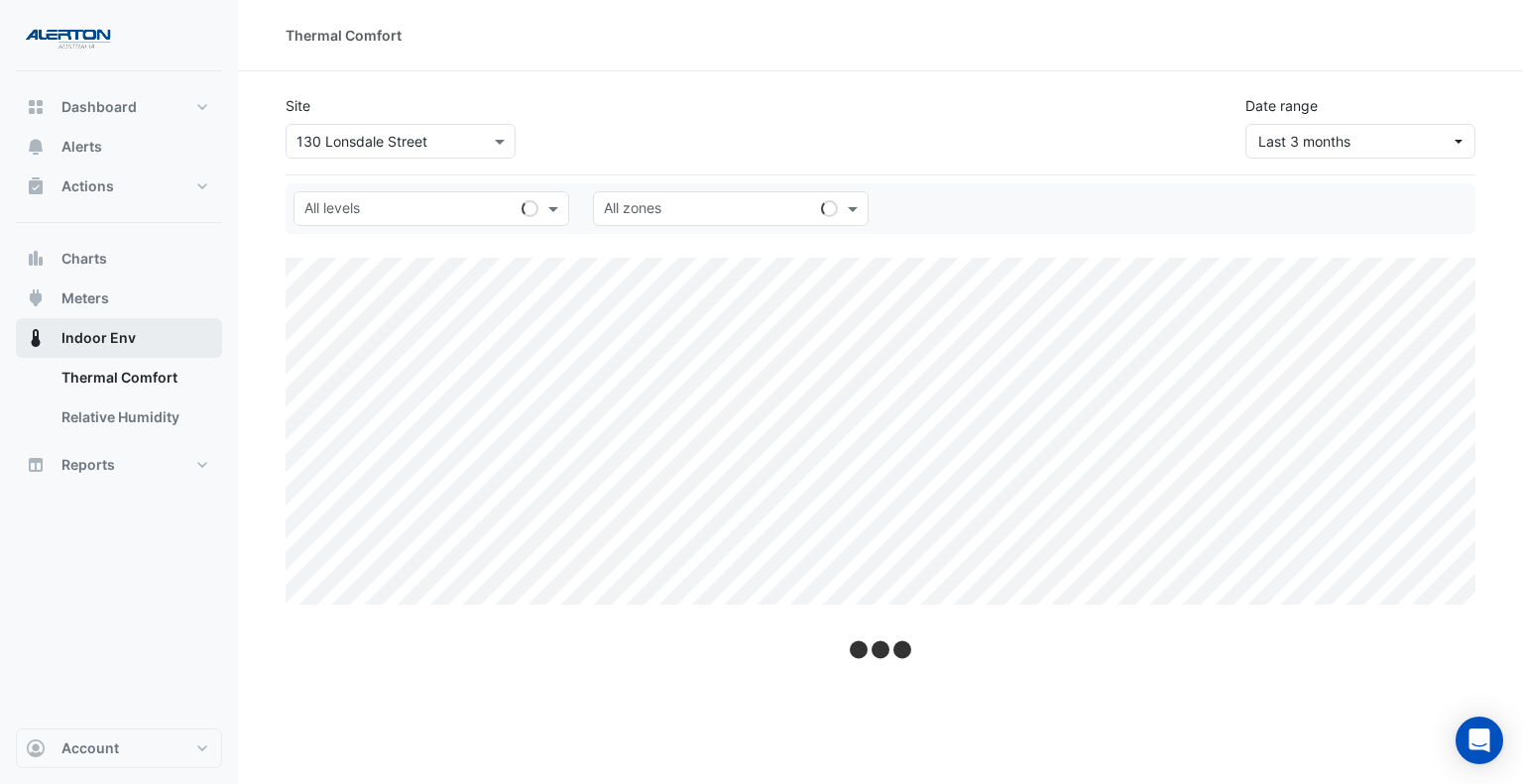 click on "Indoor Env" at bounding box center [119, 338] 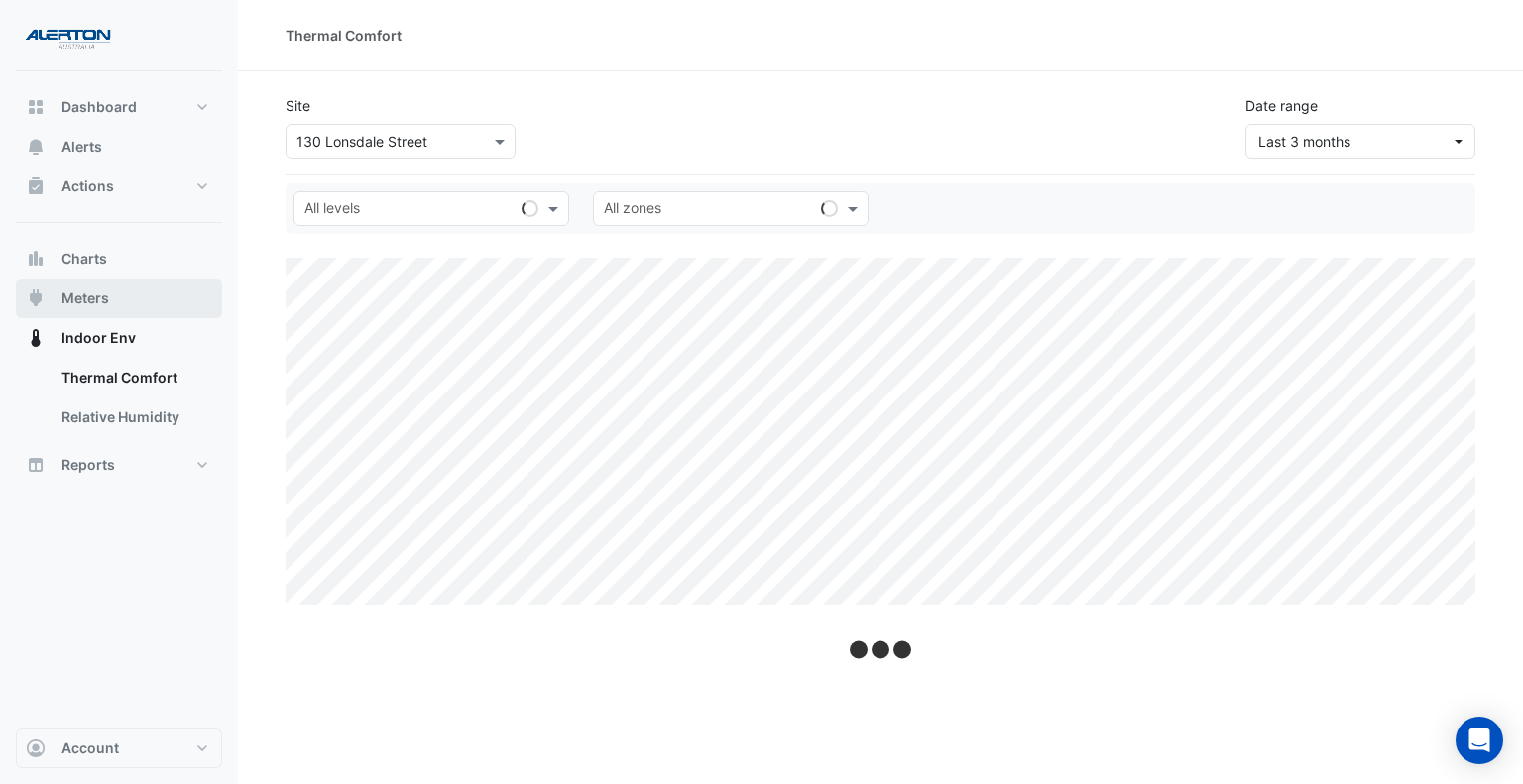 click on "Meters" at bounding box center [119, 298] 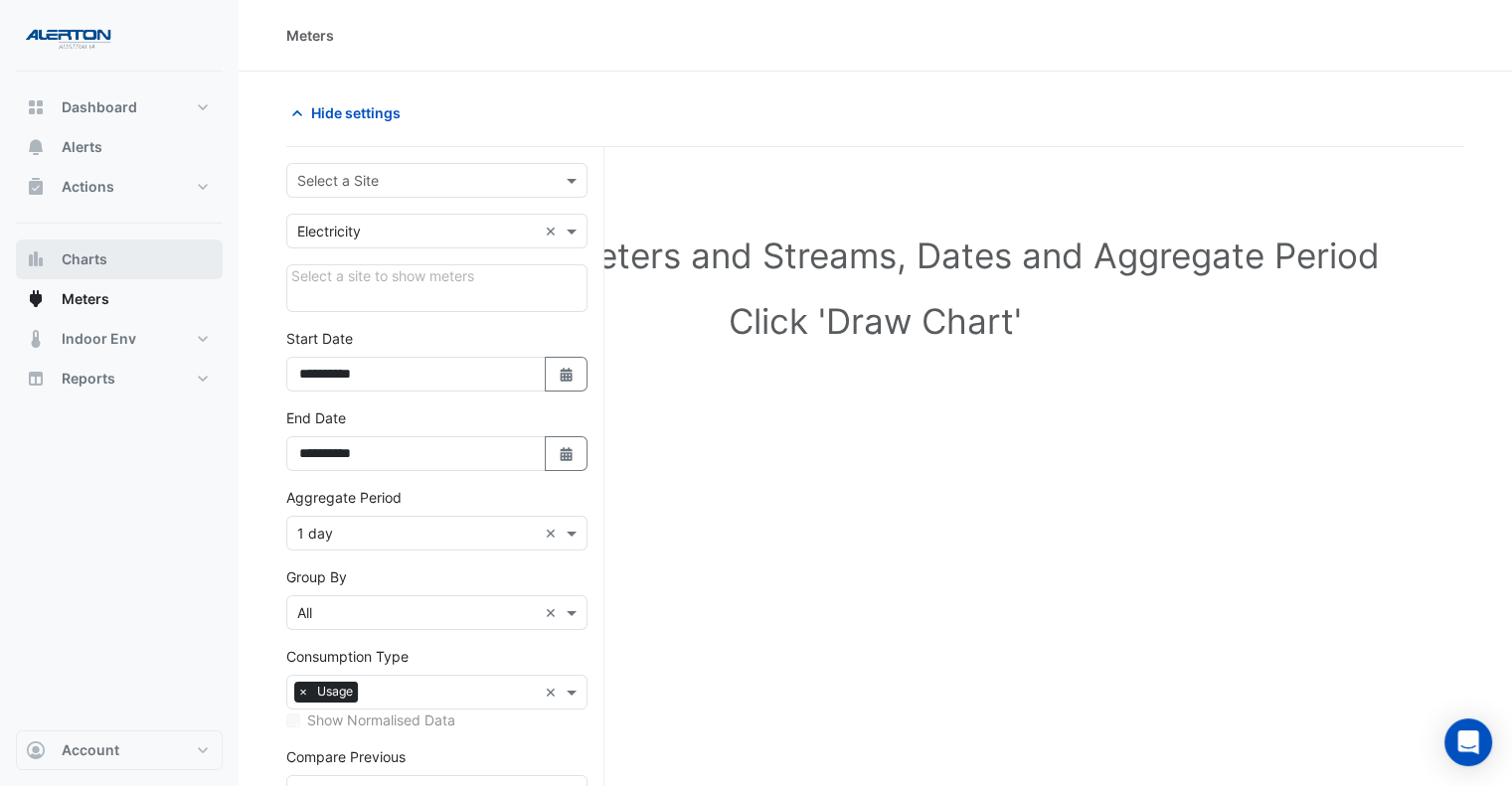 click on "Charts" at bounding box center (119, 259) 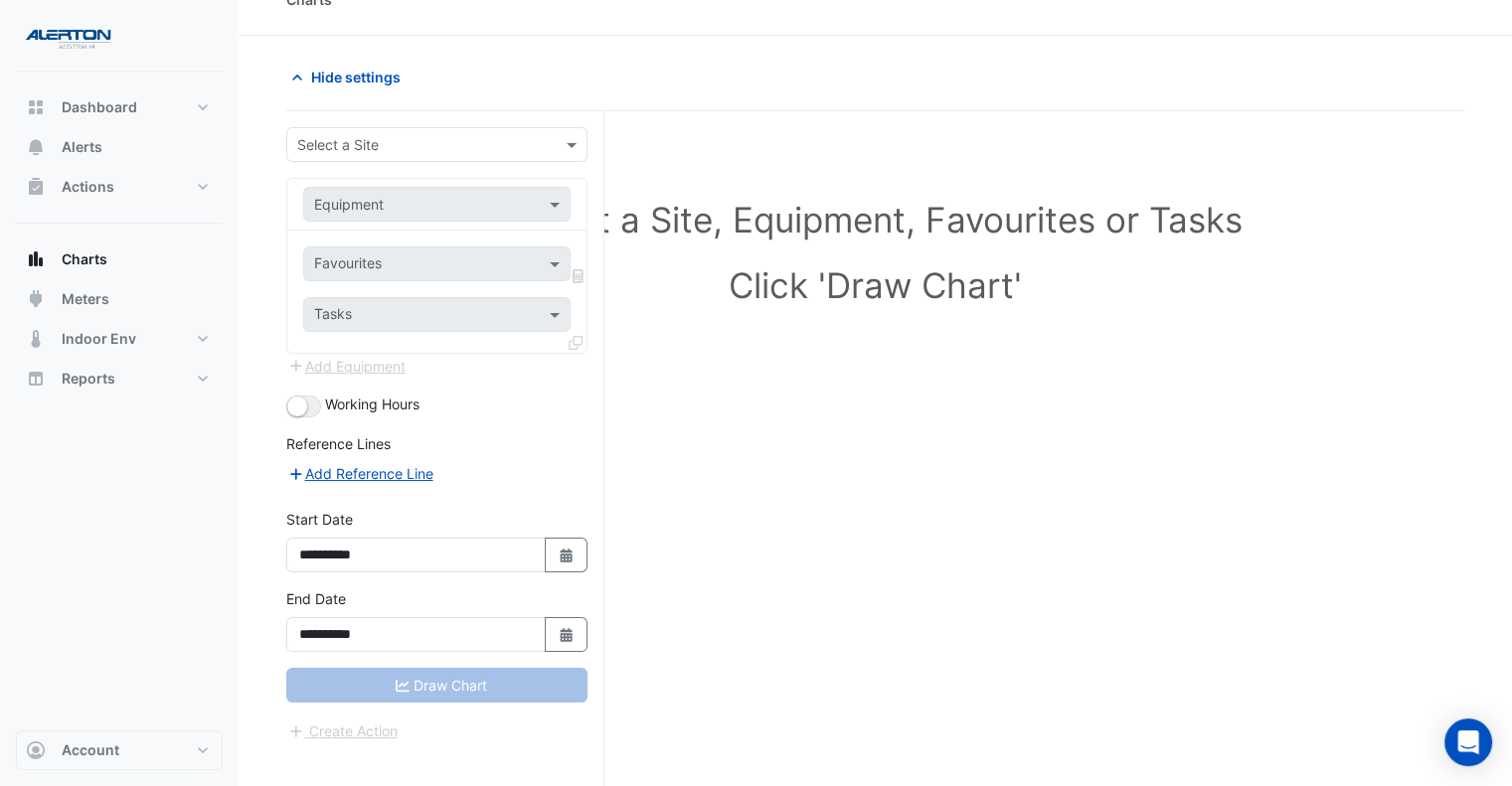 scroll, scrollTop: 0, scrollLeft: 0, axis: both 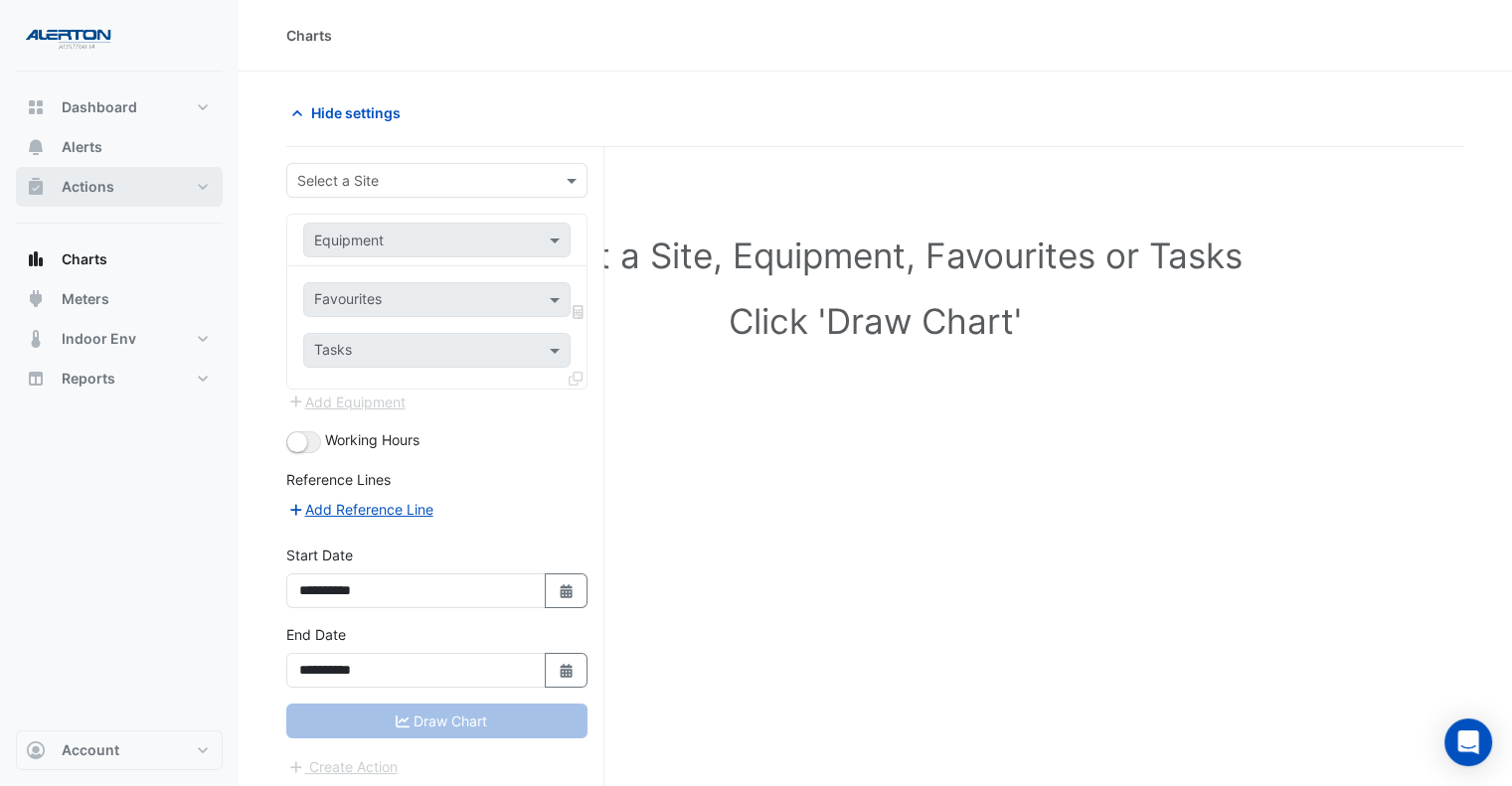click on "Actions" at bounding box center (119, 187) 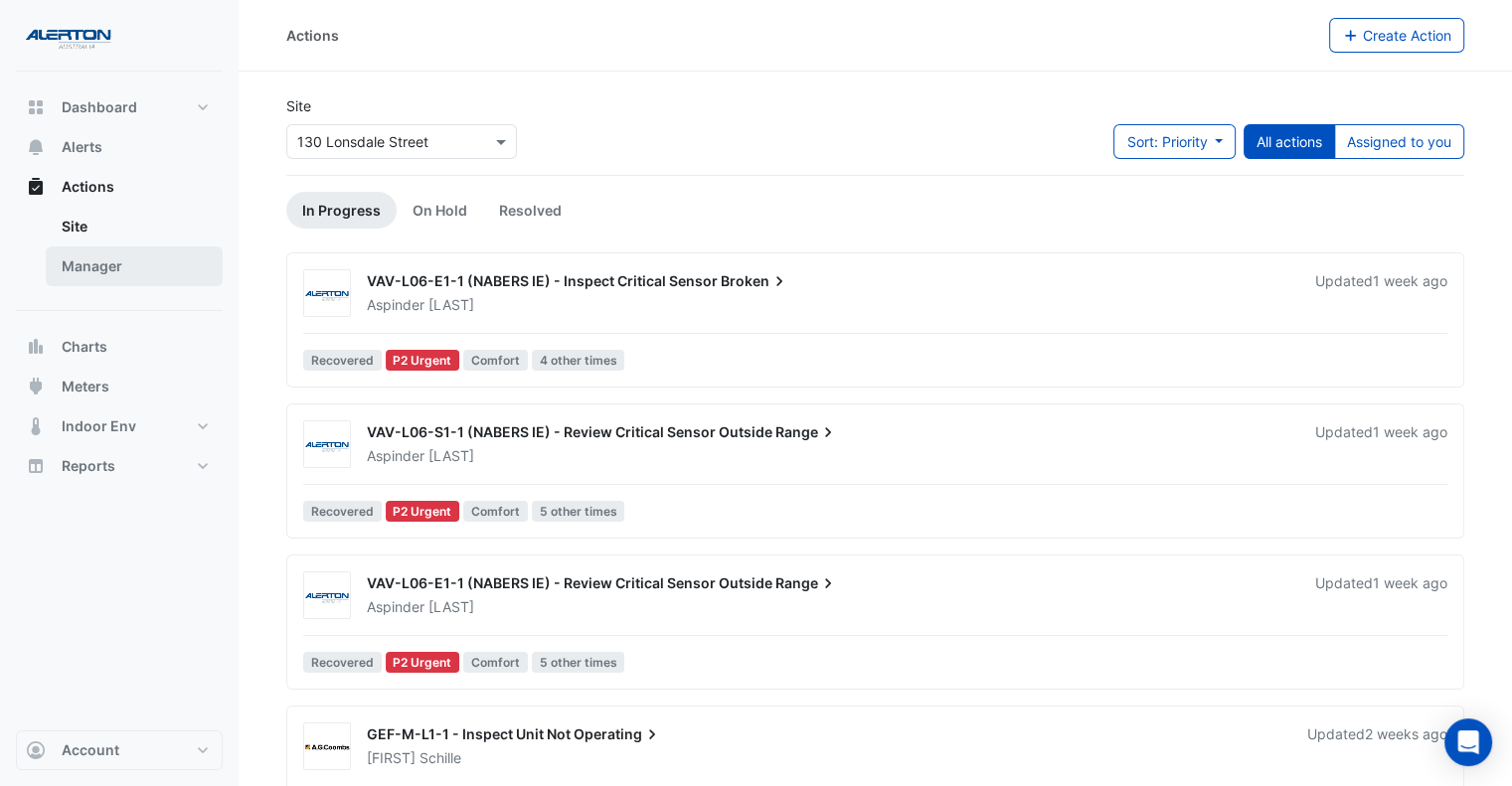 click on "Manager" at bounding box center [134, 266] 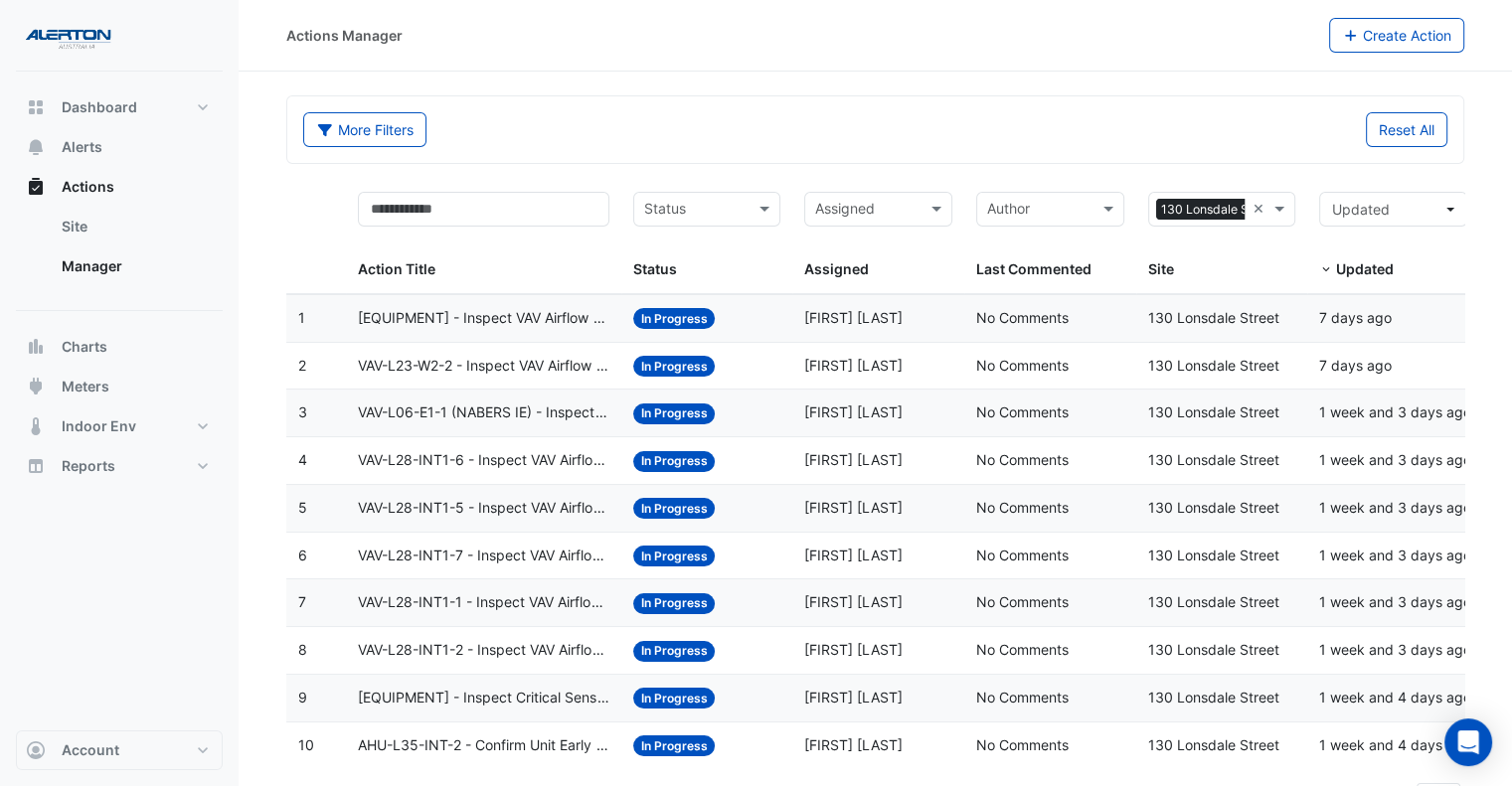 click at bounding box center [867, 211] 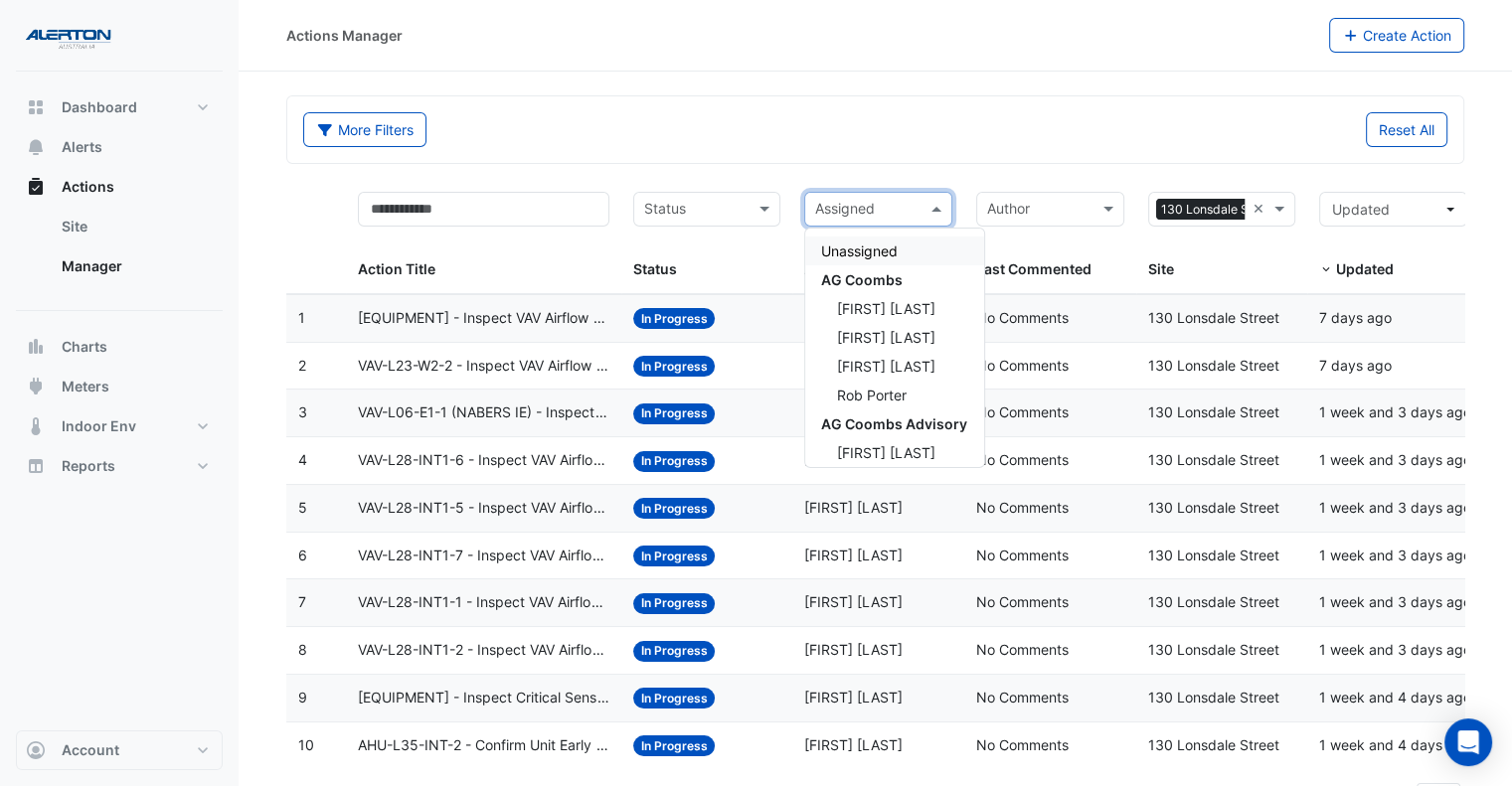 click at bounding box center [867, 211] 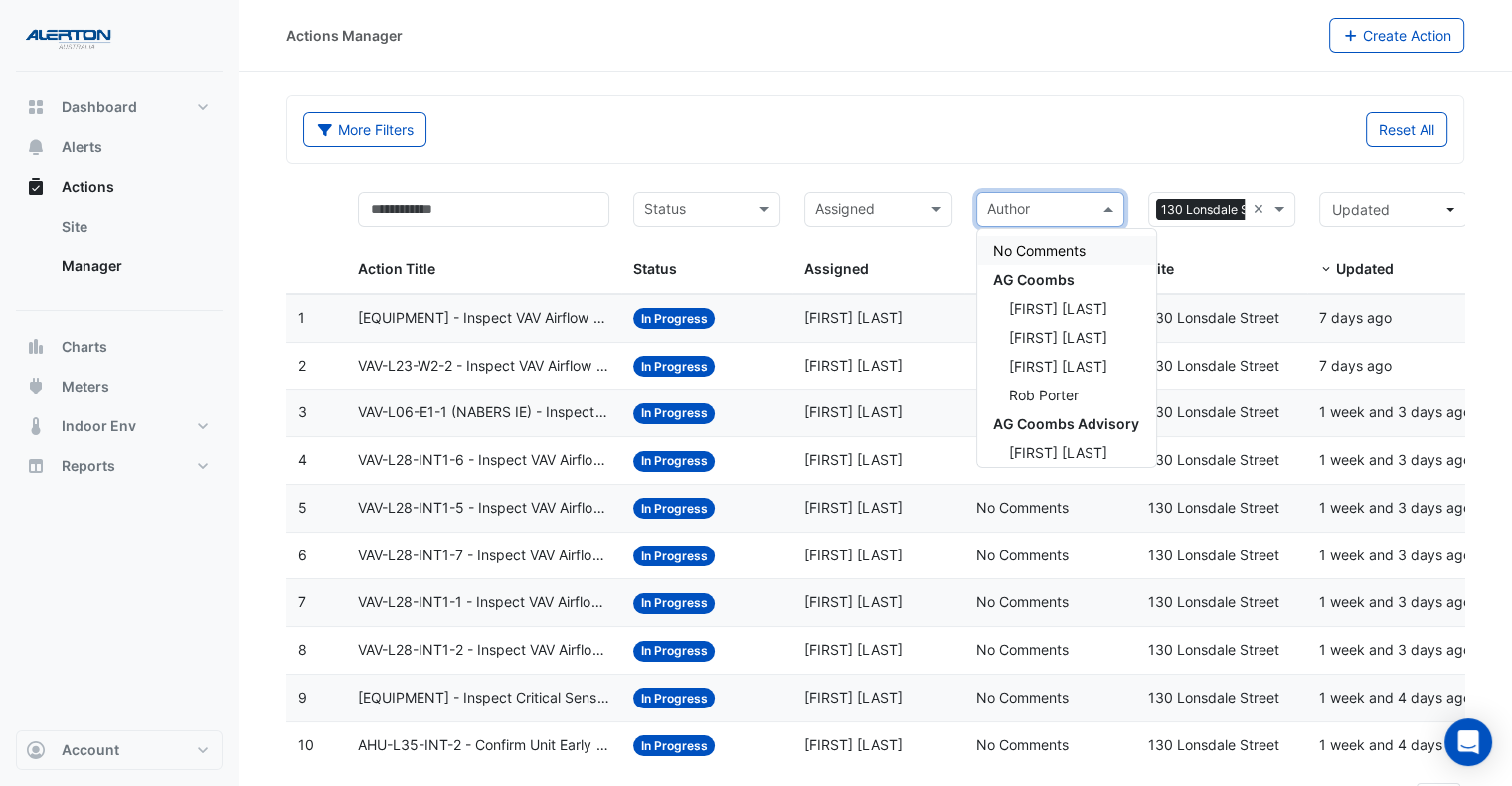 click on "Author" at bounding box center (1050, 209) 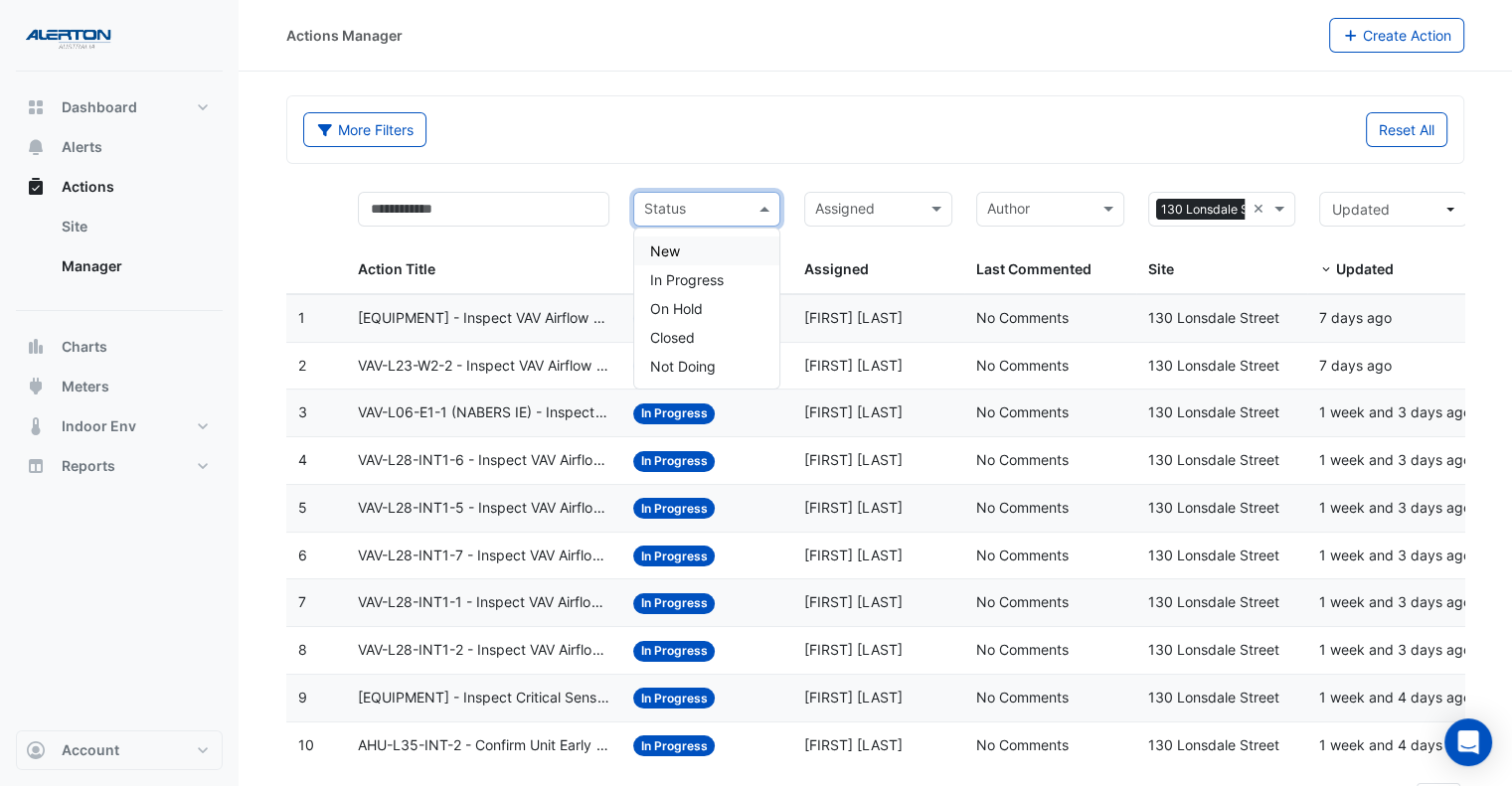 click on "Assigned" at bounding box center (878, 209) 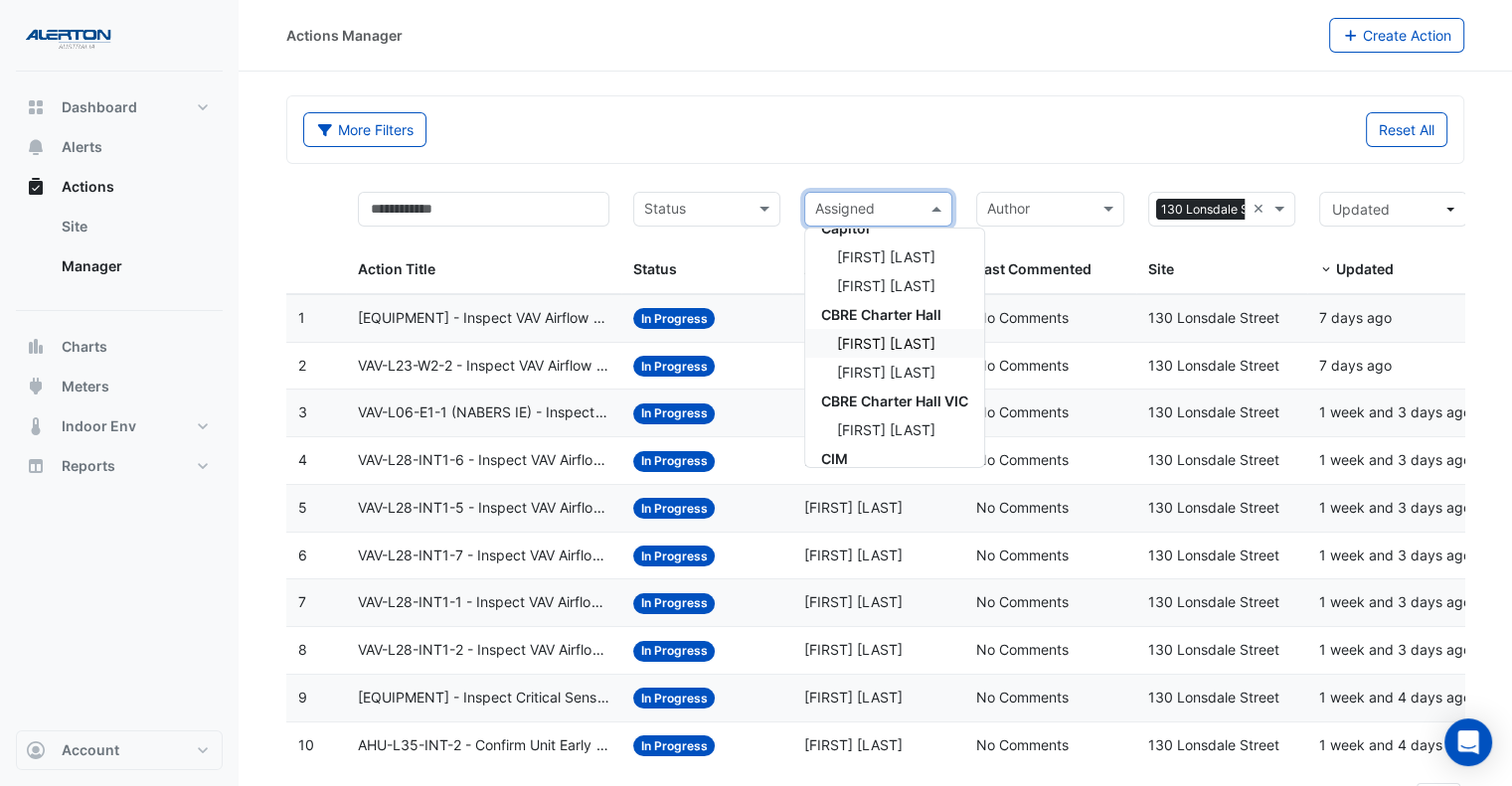 scroll, scrollTop: 298, scrollLeft: 0, axis: vertical 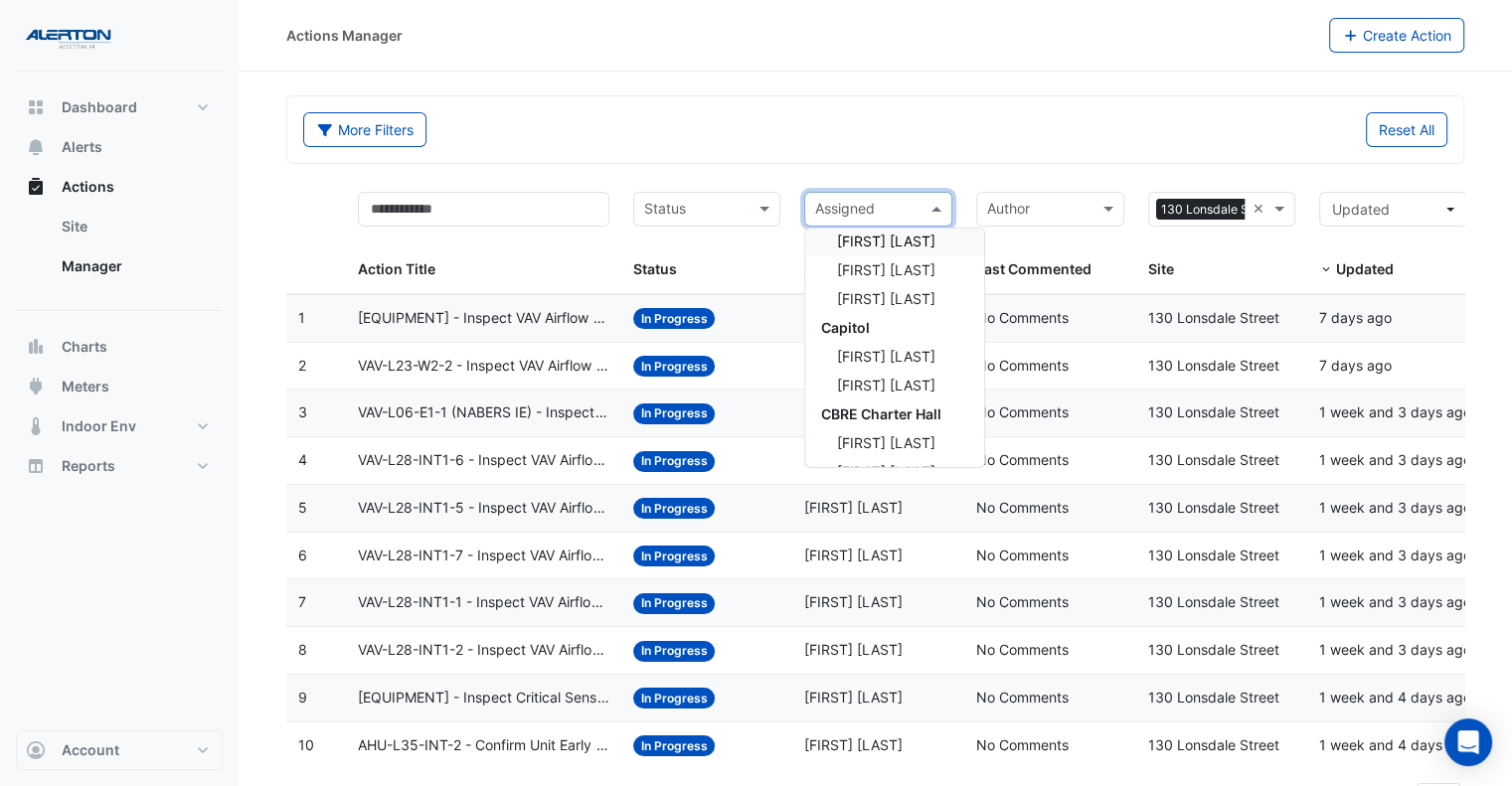 click on "[FIRST]  [LAST]" at bounding box center [886, 240] 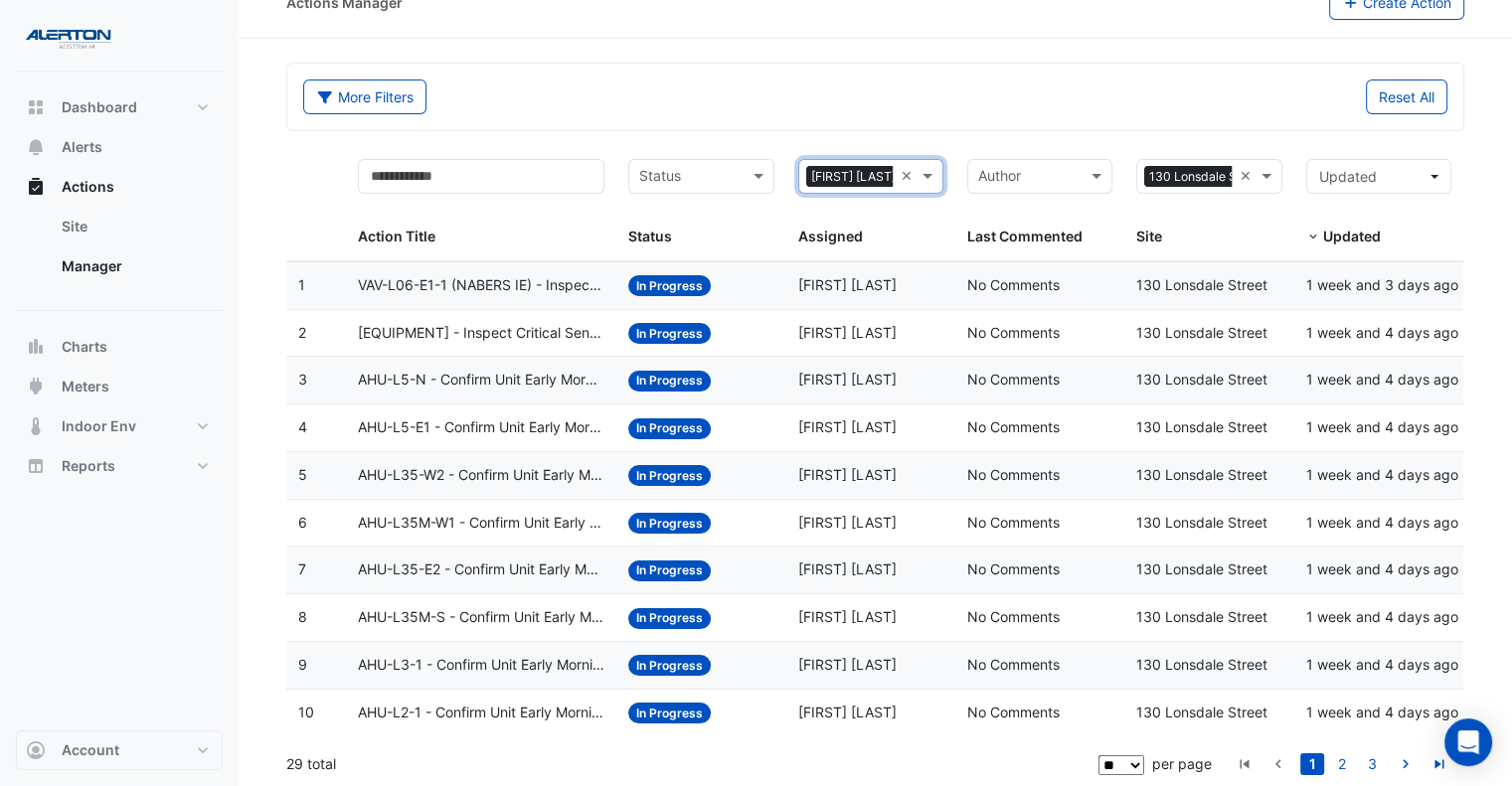 scroll, scrollTop: 0, scrollLeft: 0, axis: both 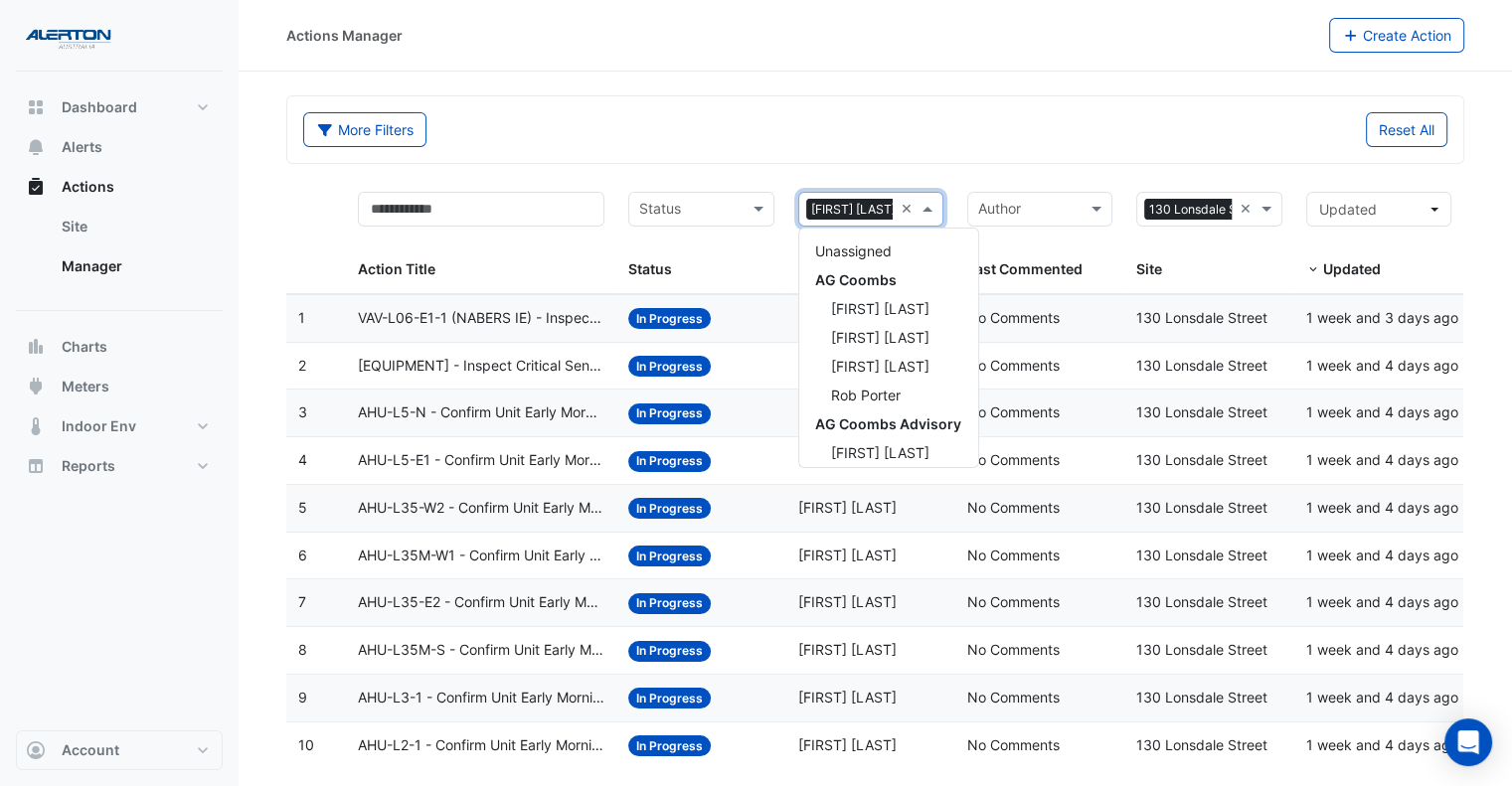 click on "[FIRST]  [LAST]" at bounding box center [853, 210] 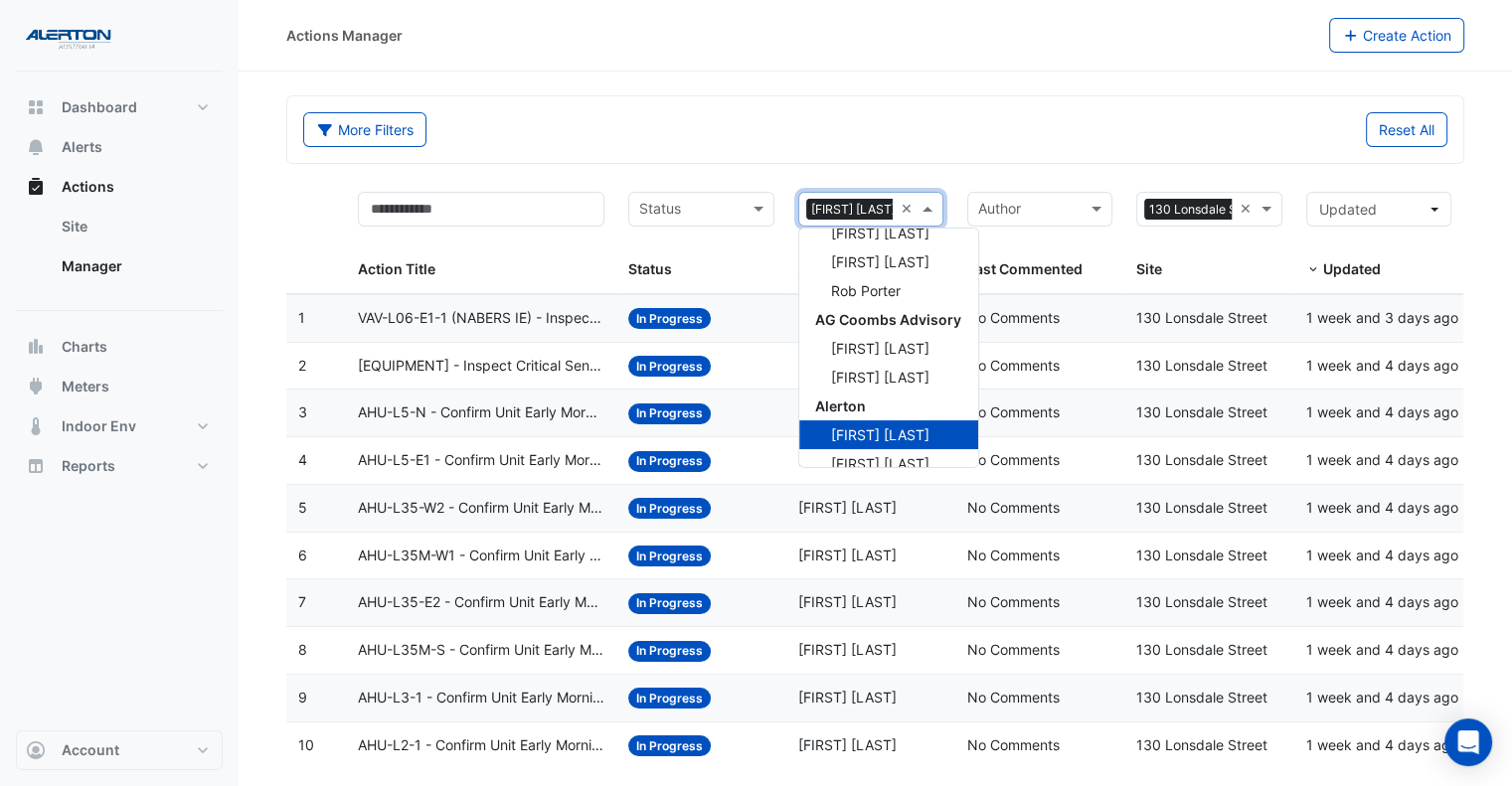 scroll, scrollTop: 97, scrollLeft: 0, axis: vertical 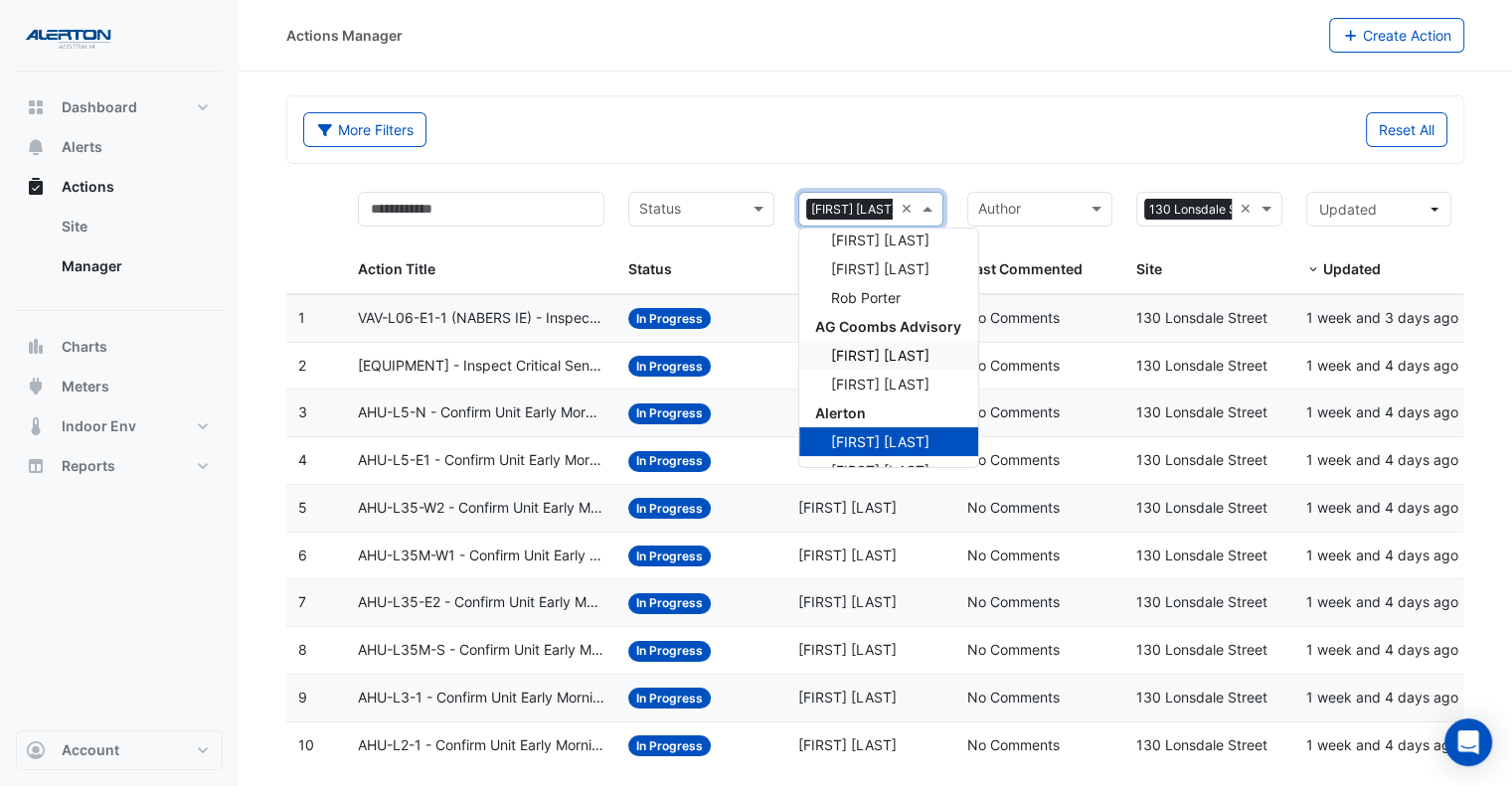 click on "[FIRST]  [LAST]" at bounding box center [880, 355] 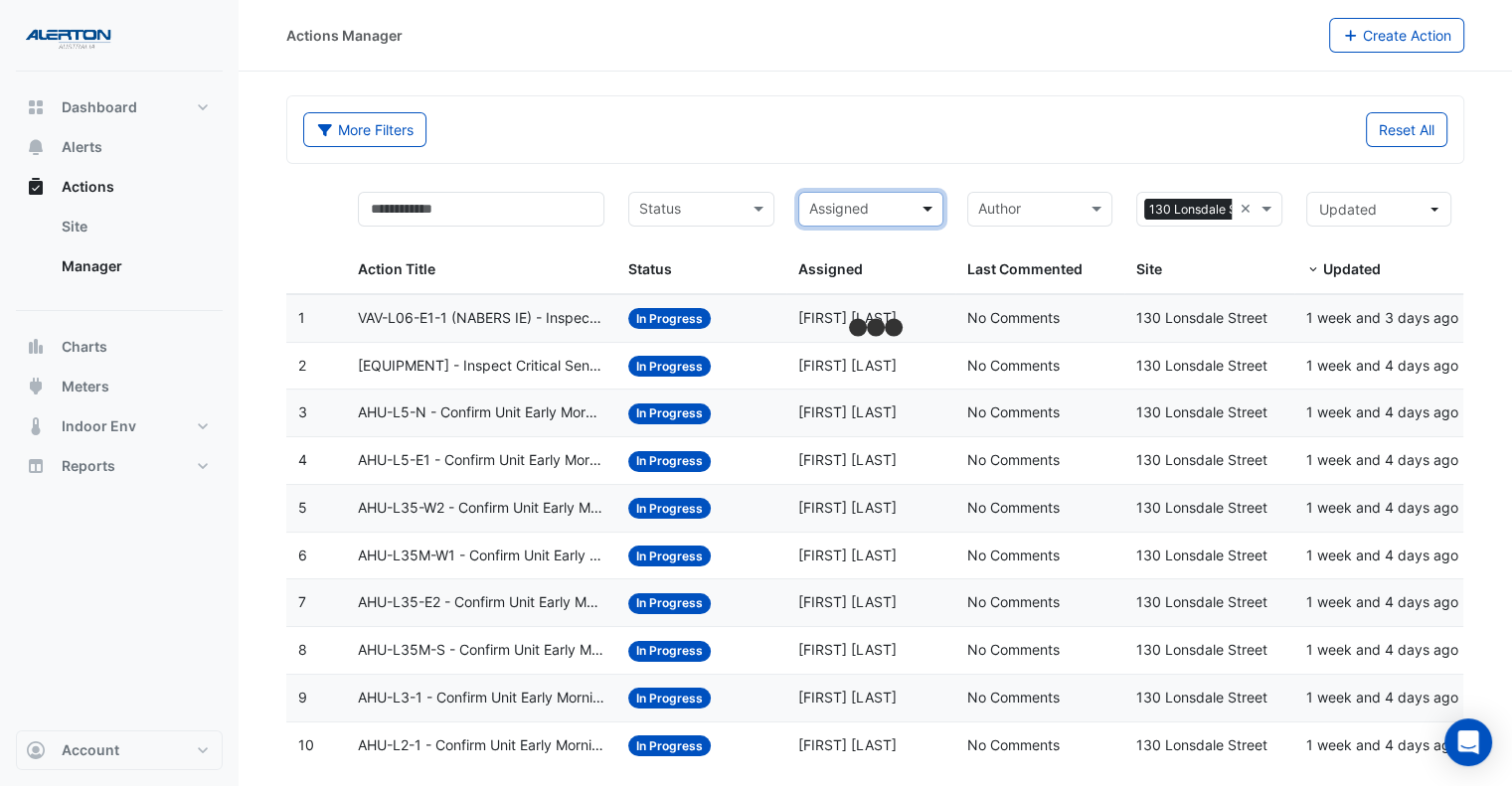 click at bounding box center [929, 209] 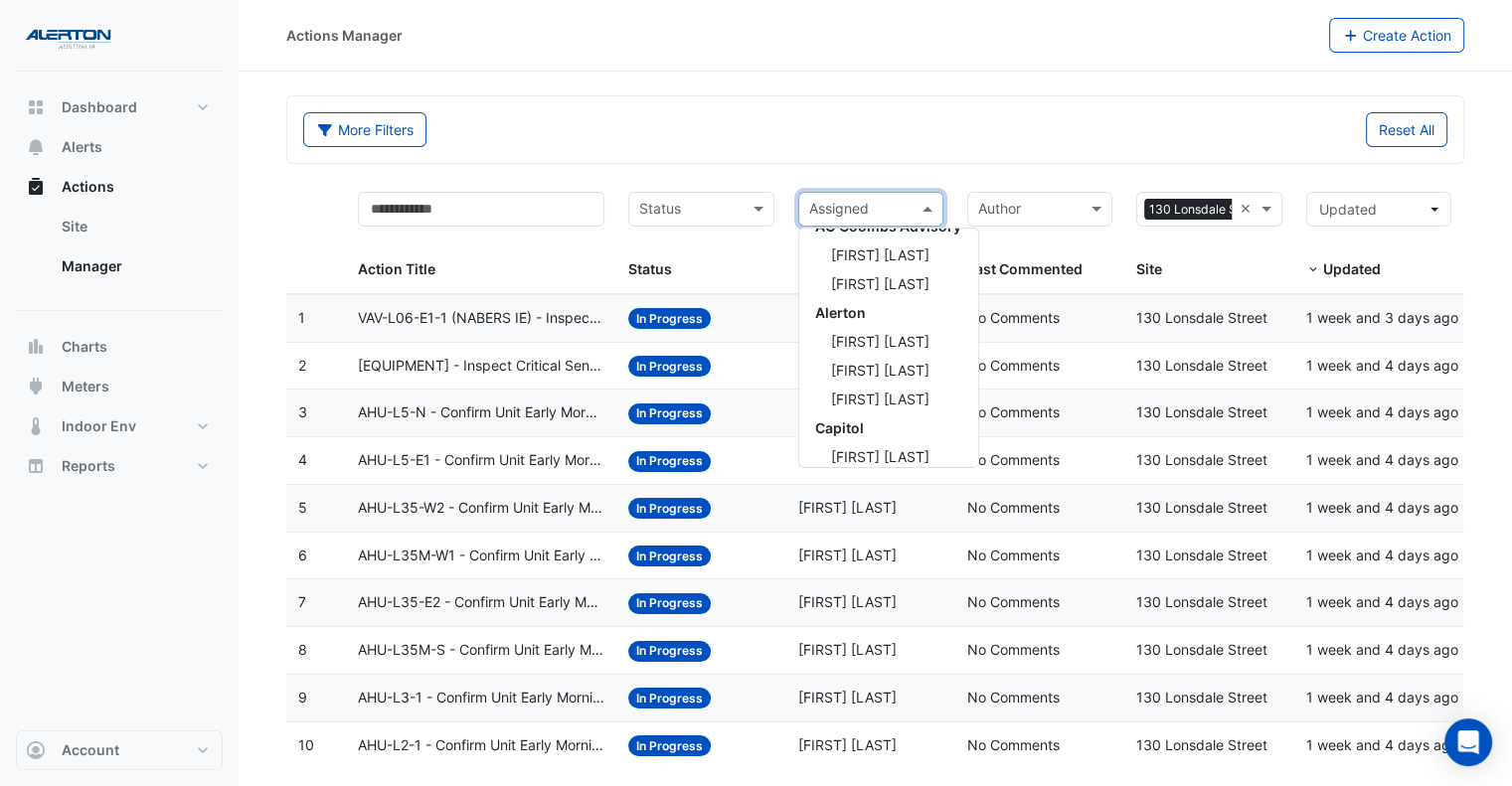 scroll, scrollTop: 199, scrollLeft: 0, axis: vertical 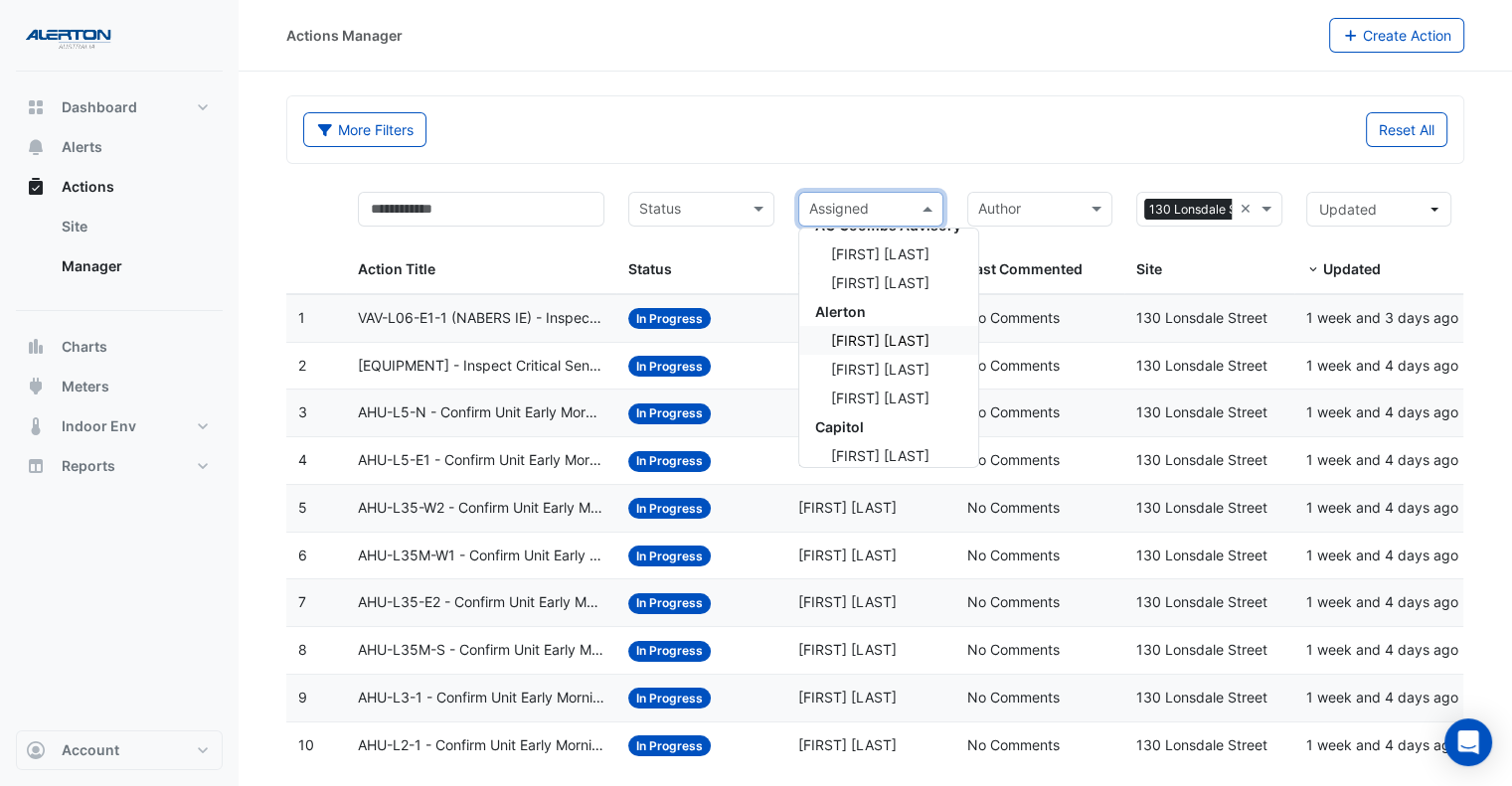 click on "[FIRST]  [LAST]" at bounding box center (880, 340) 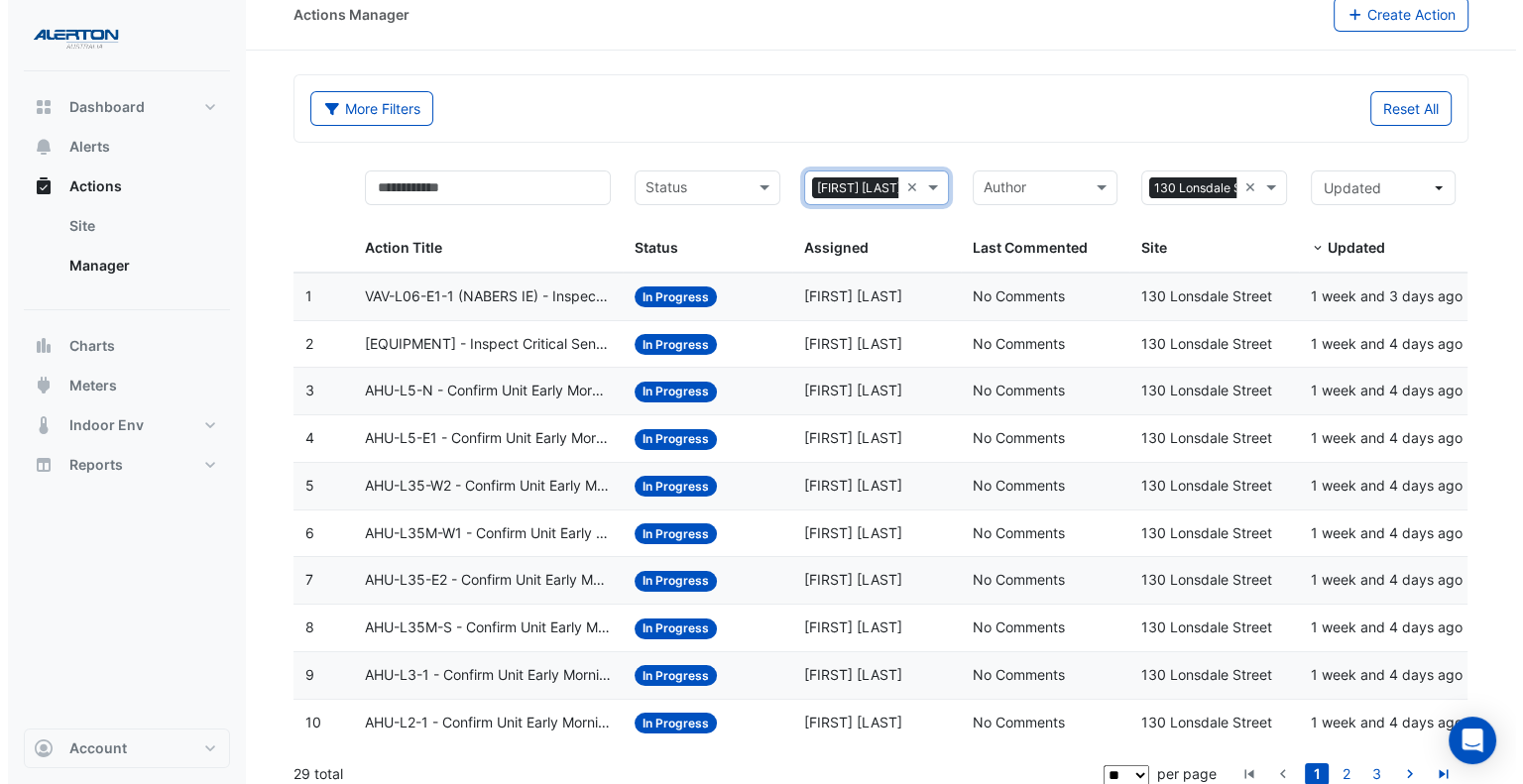 scroll, scrollTop: 33, scrollLeft: 0, axis: vertical 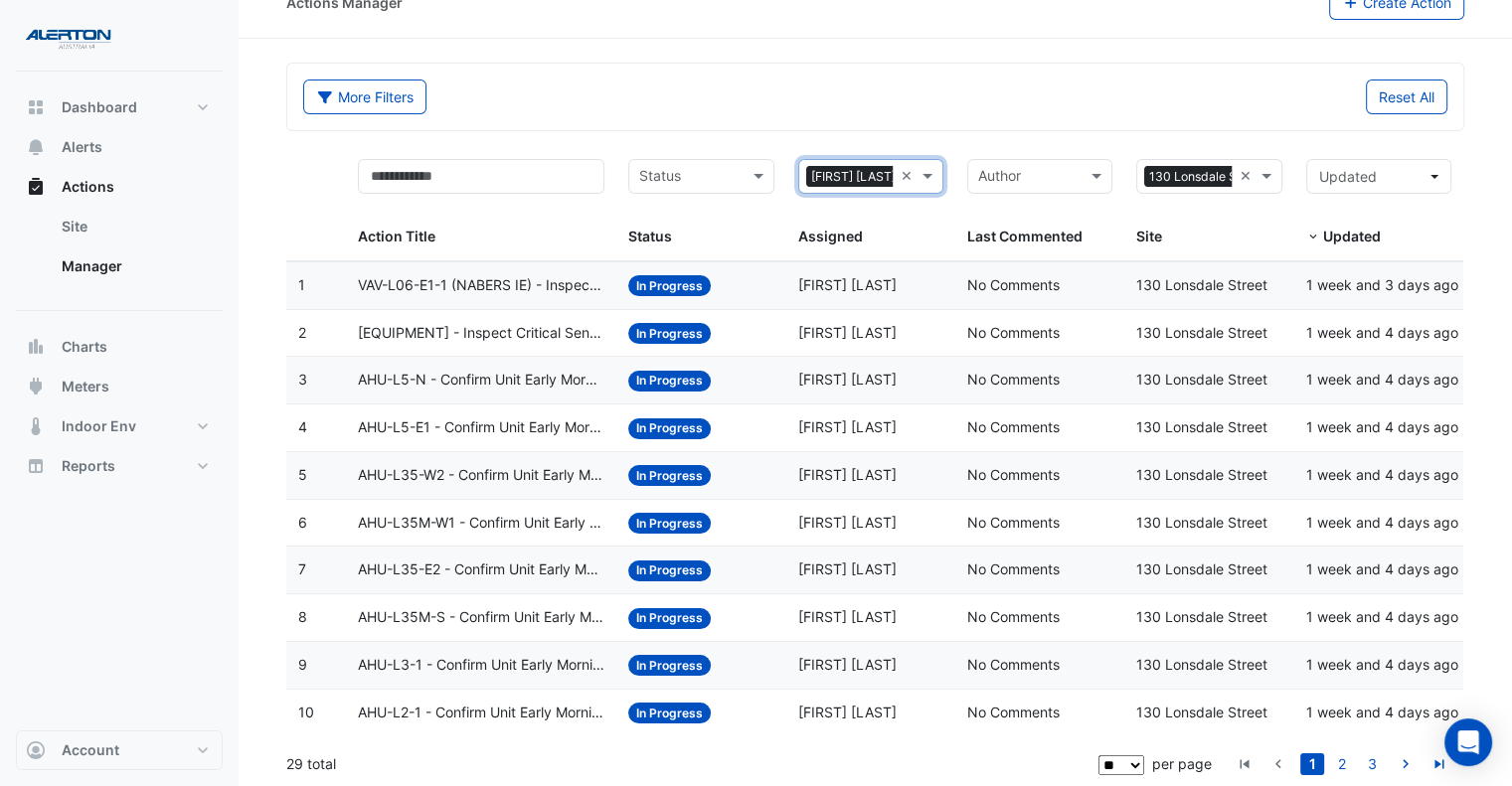 click on "AHU-L2-1 - Confirm Unit Early Morning Operation (Energy Saving)" 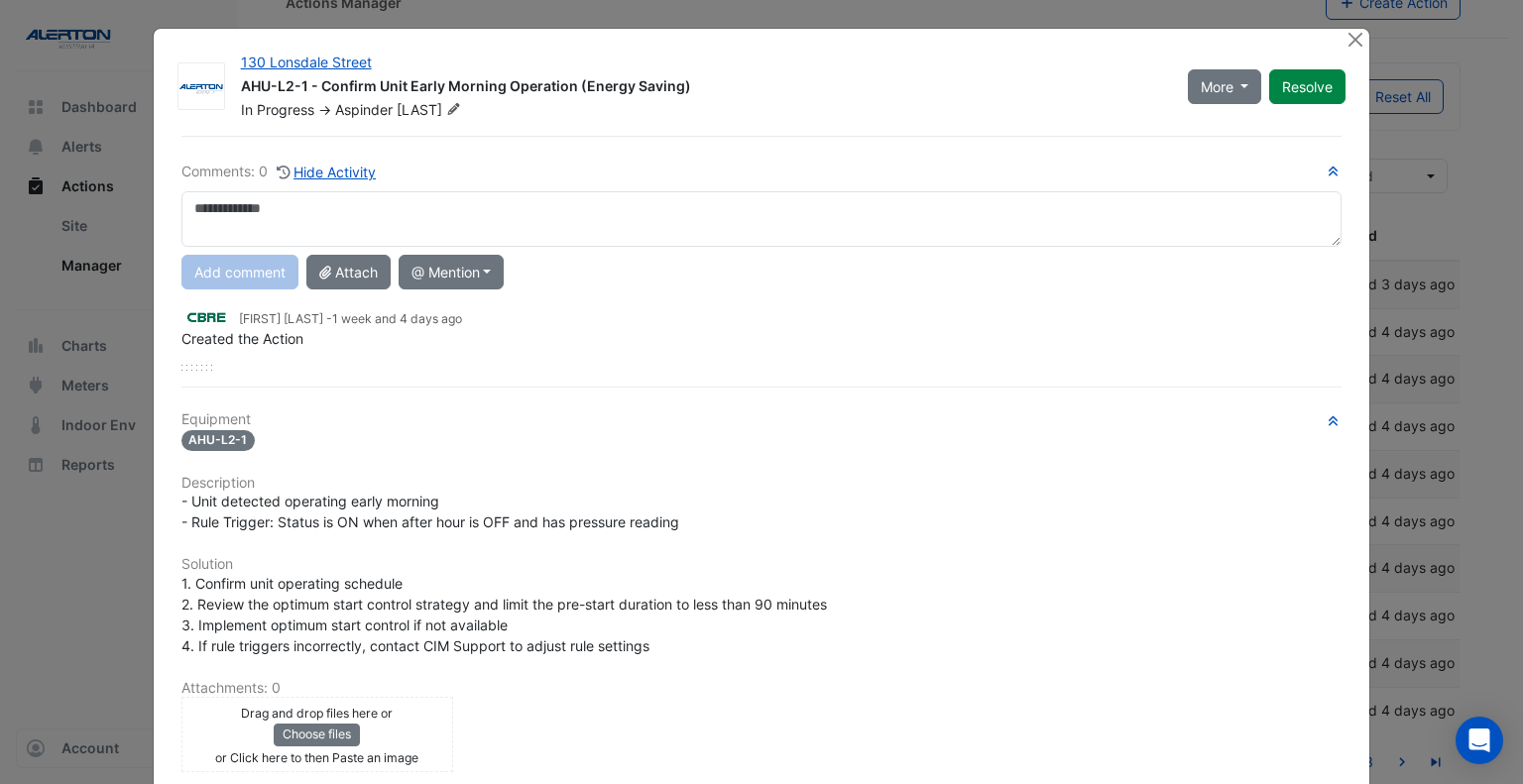 click at bounding box center (762, 219) 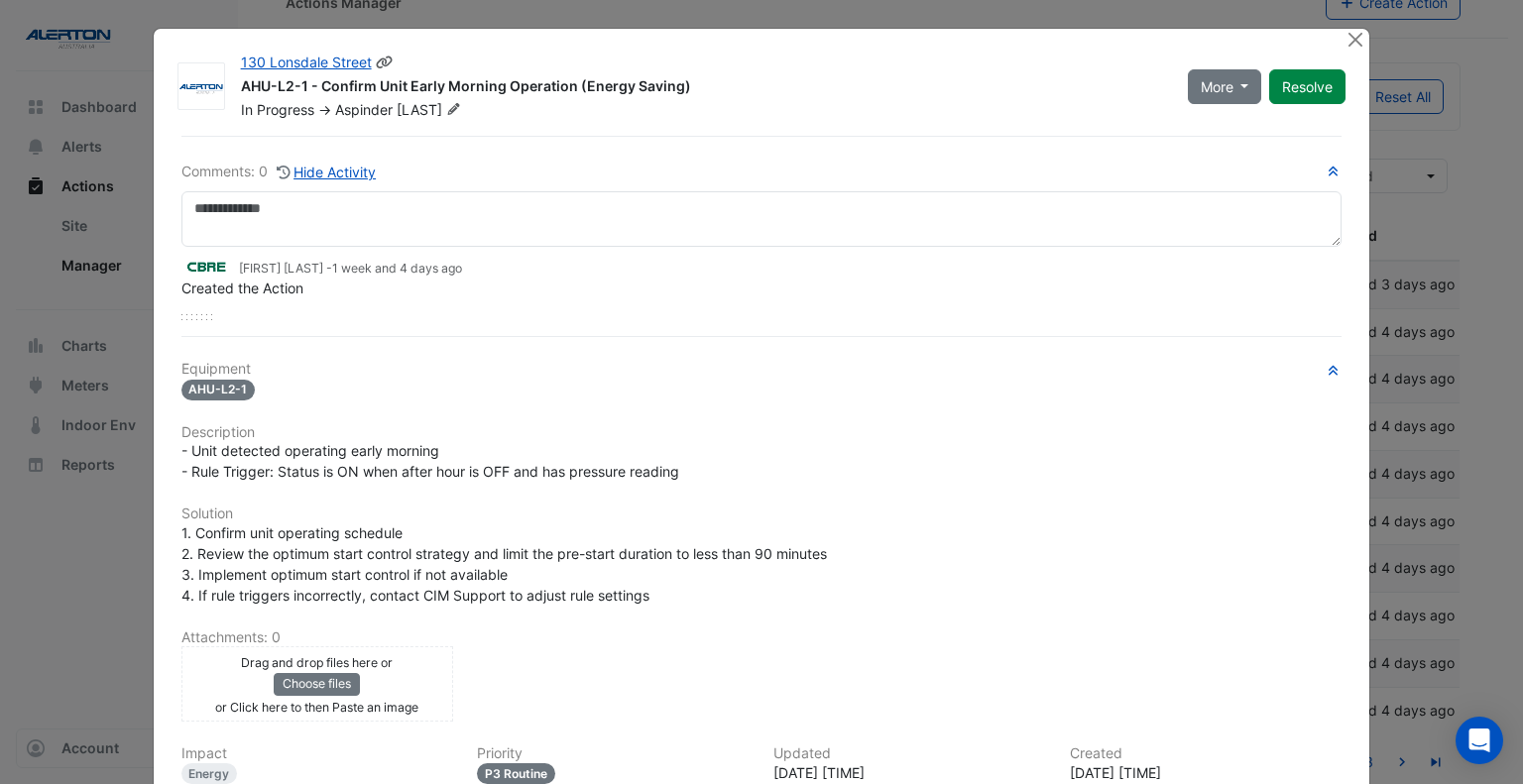 click on "AHU-L2-1 - Confirm Unit Early Morning Operation (Energy Saving)" 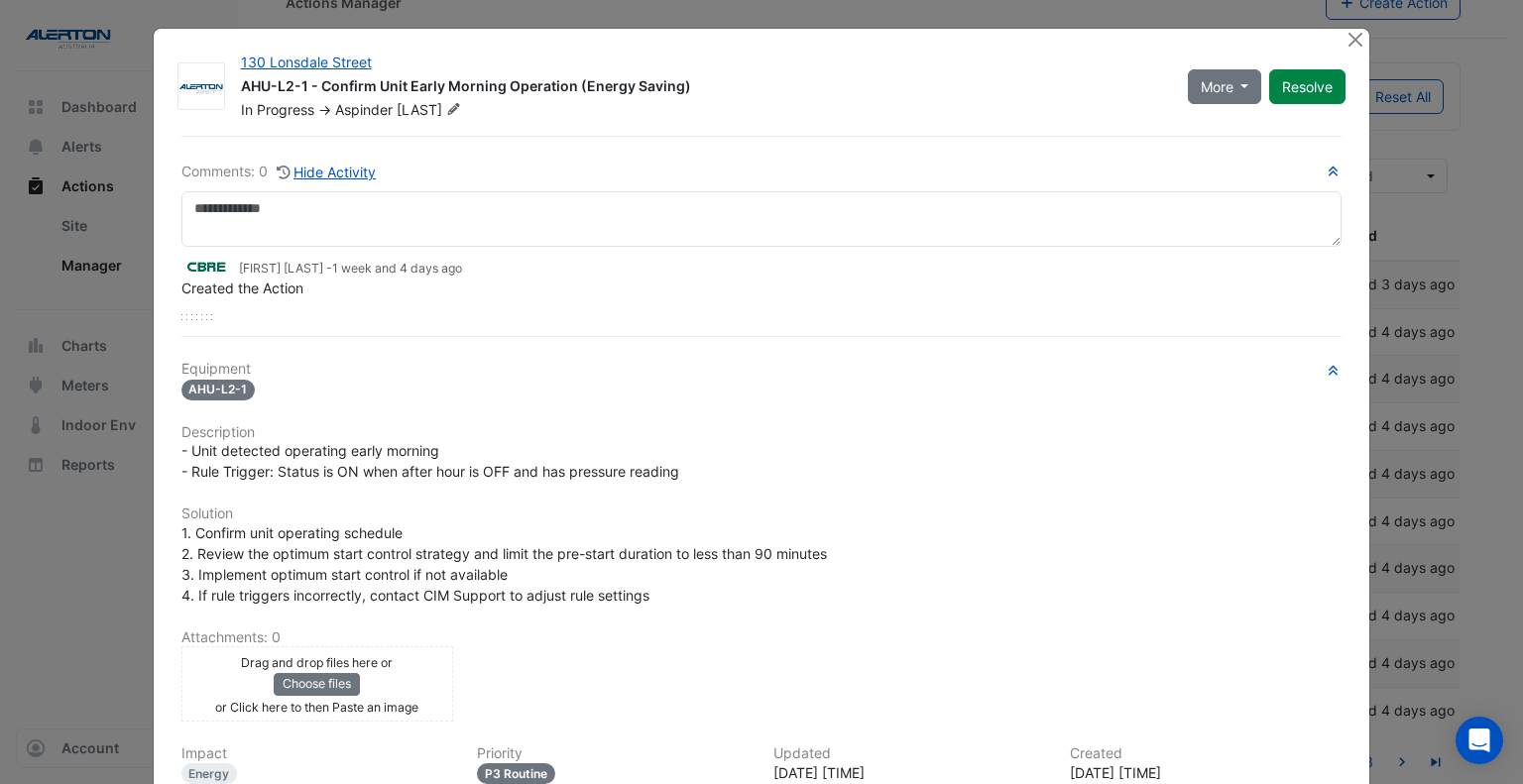 click on "Comments: 0
Hide Activity" 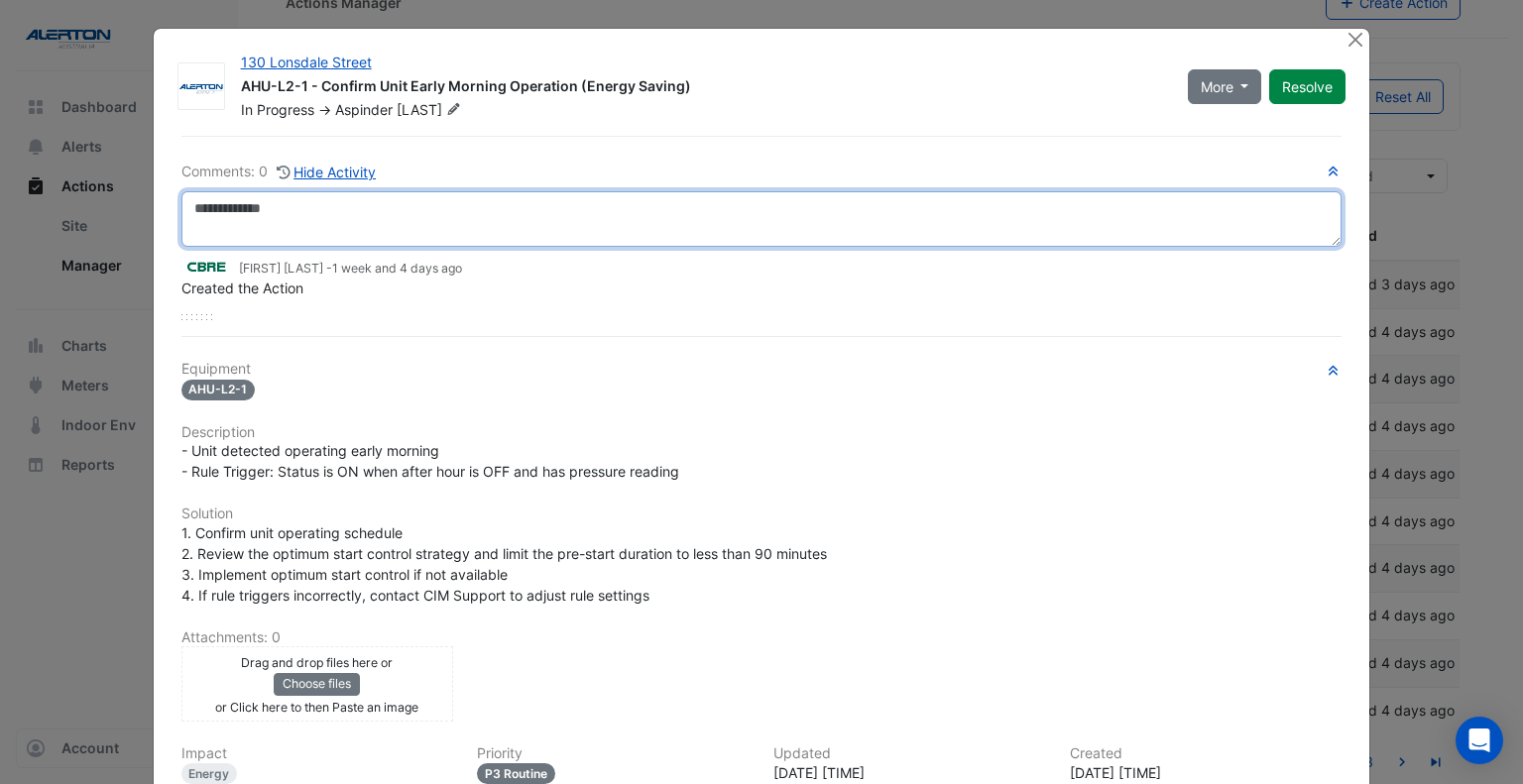 click at bounding box center [762, 219] 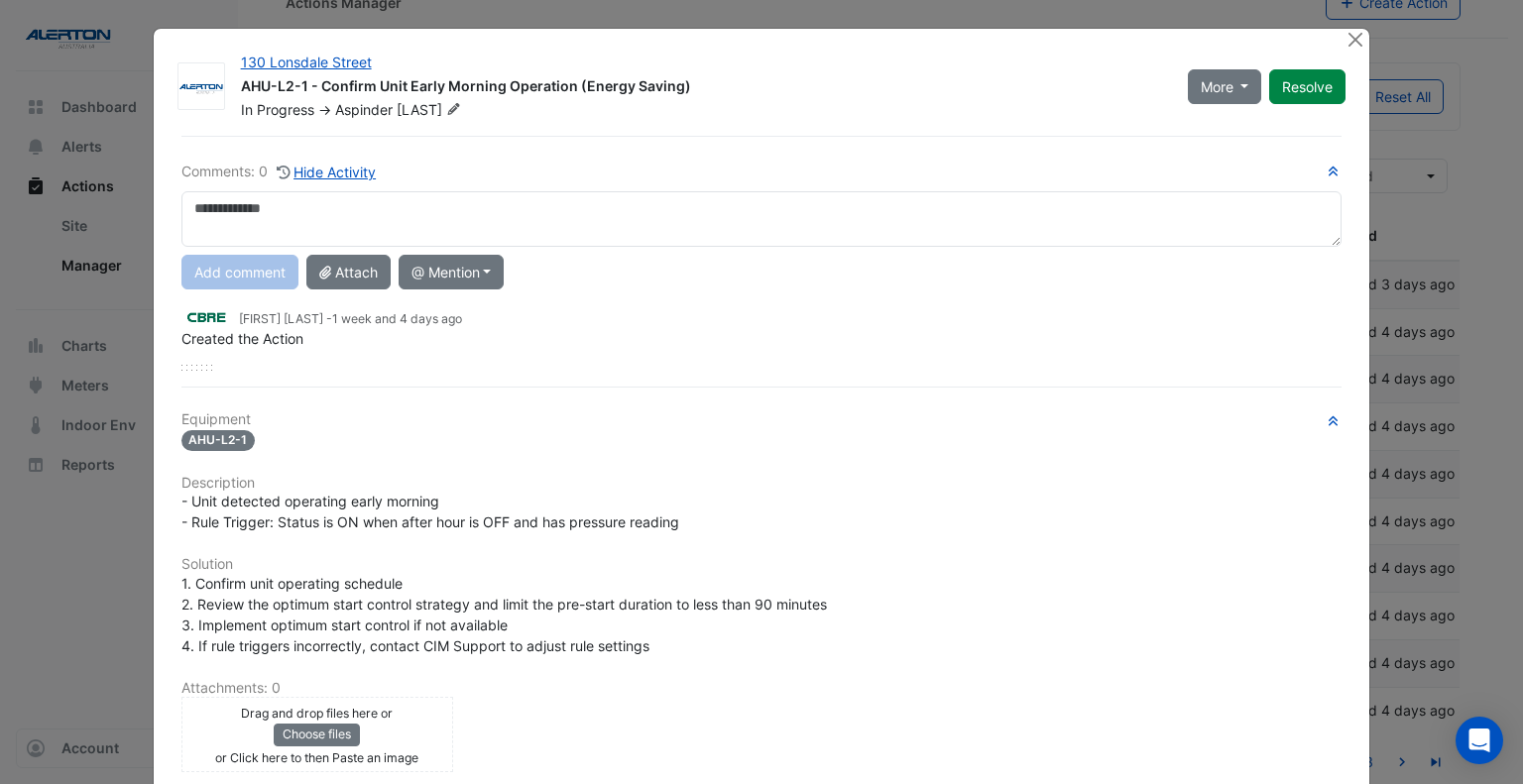 click on "Add comment
Attach
@ Mention
AGoombs
[FIRST] [LAST]
Graham Hart
[FIRST]  [LAST]
Rob Porter
AGoombs Advisory
[FIRST]  [LAST]
[FIRST]  [LAST]
Alerton
[FIRST]  [LAST]
[FIRST]  [LAST]
[FIRST] [LAST]
CBRE Charter Hall CIM" 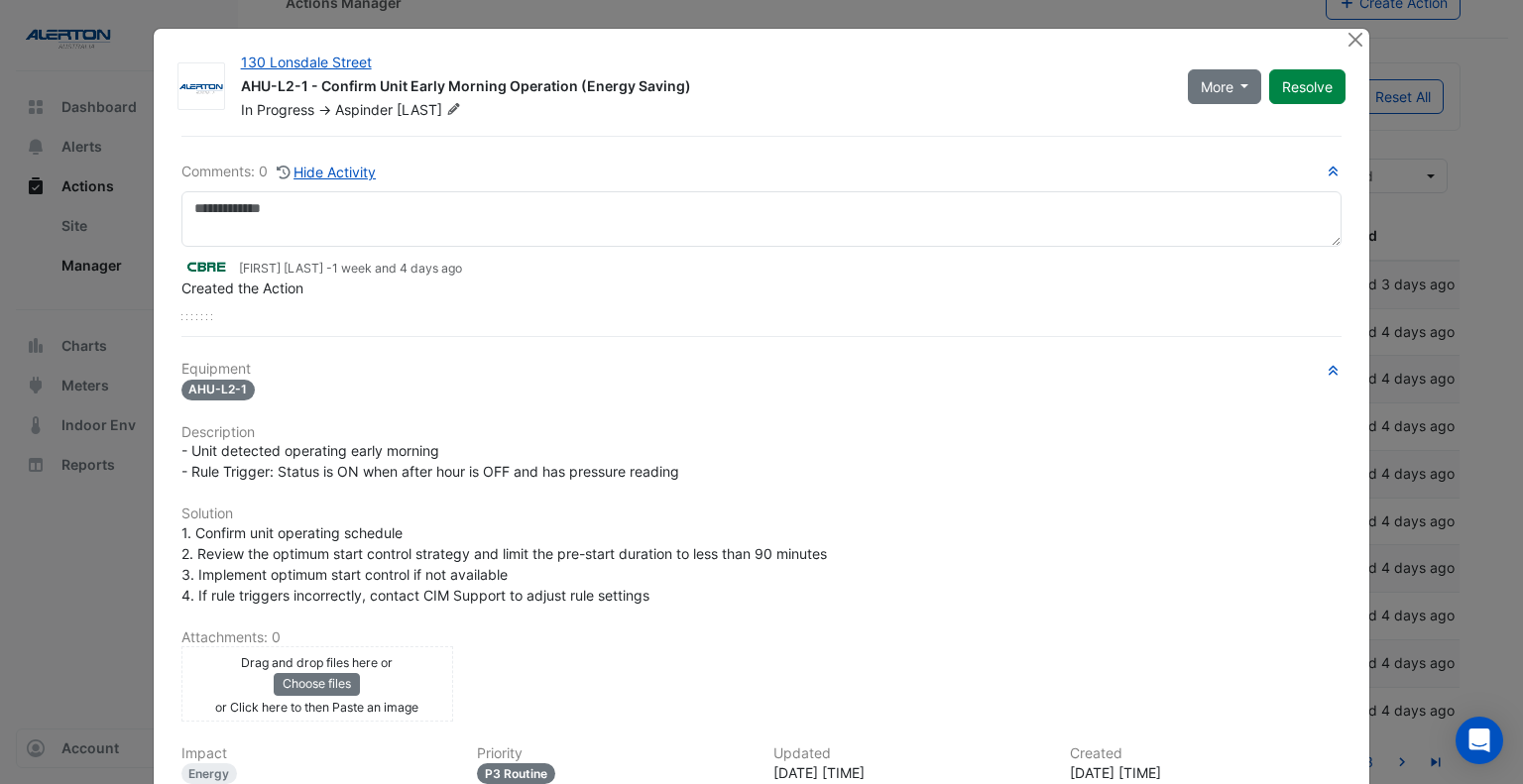 click on "Created the Action" 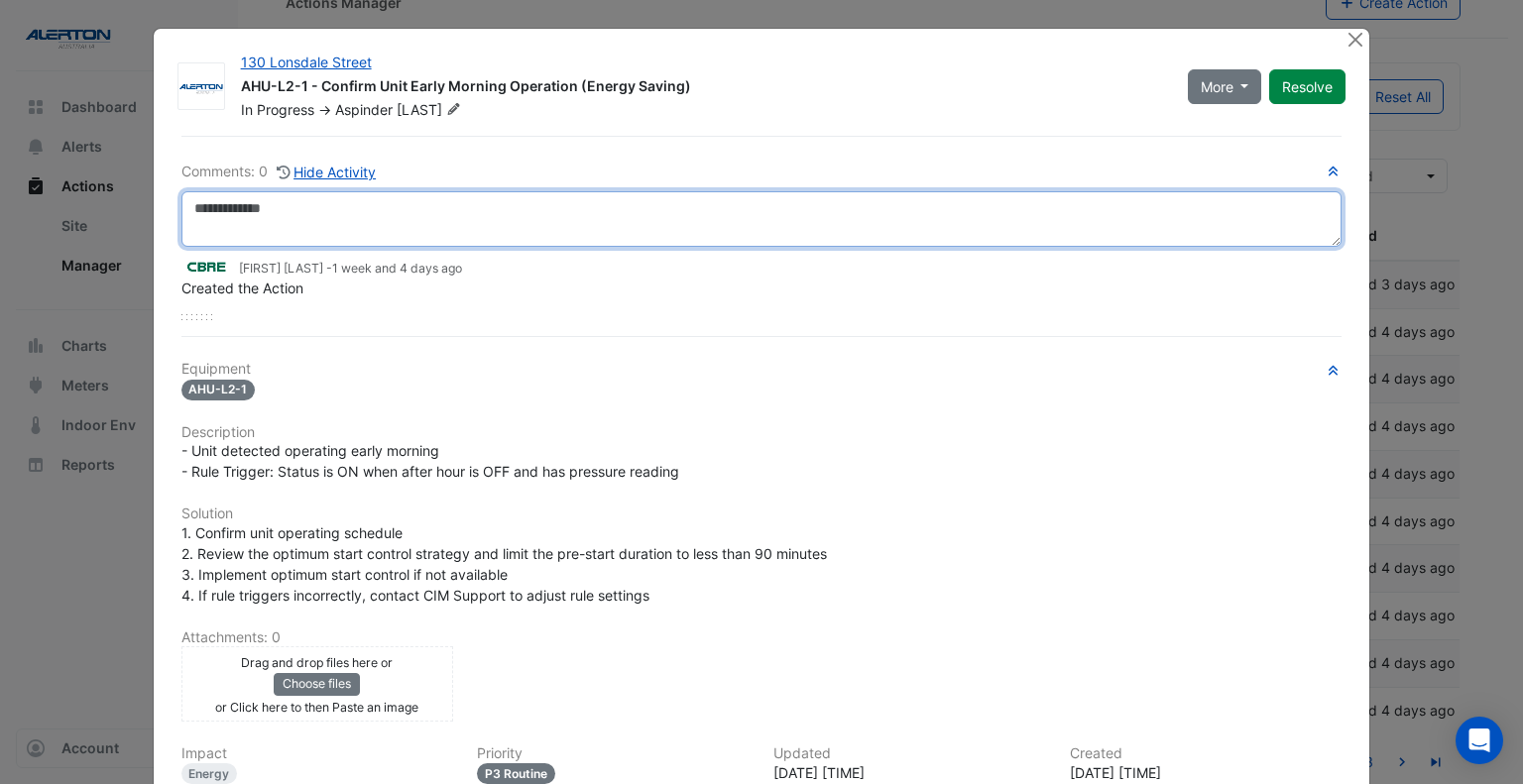 click at bounding box center (762, 219) 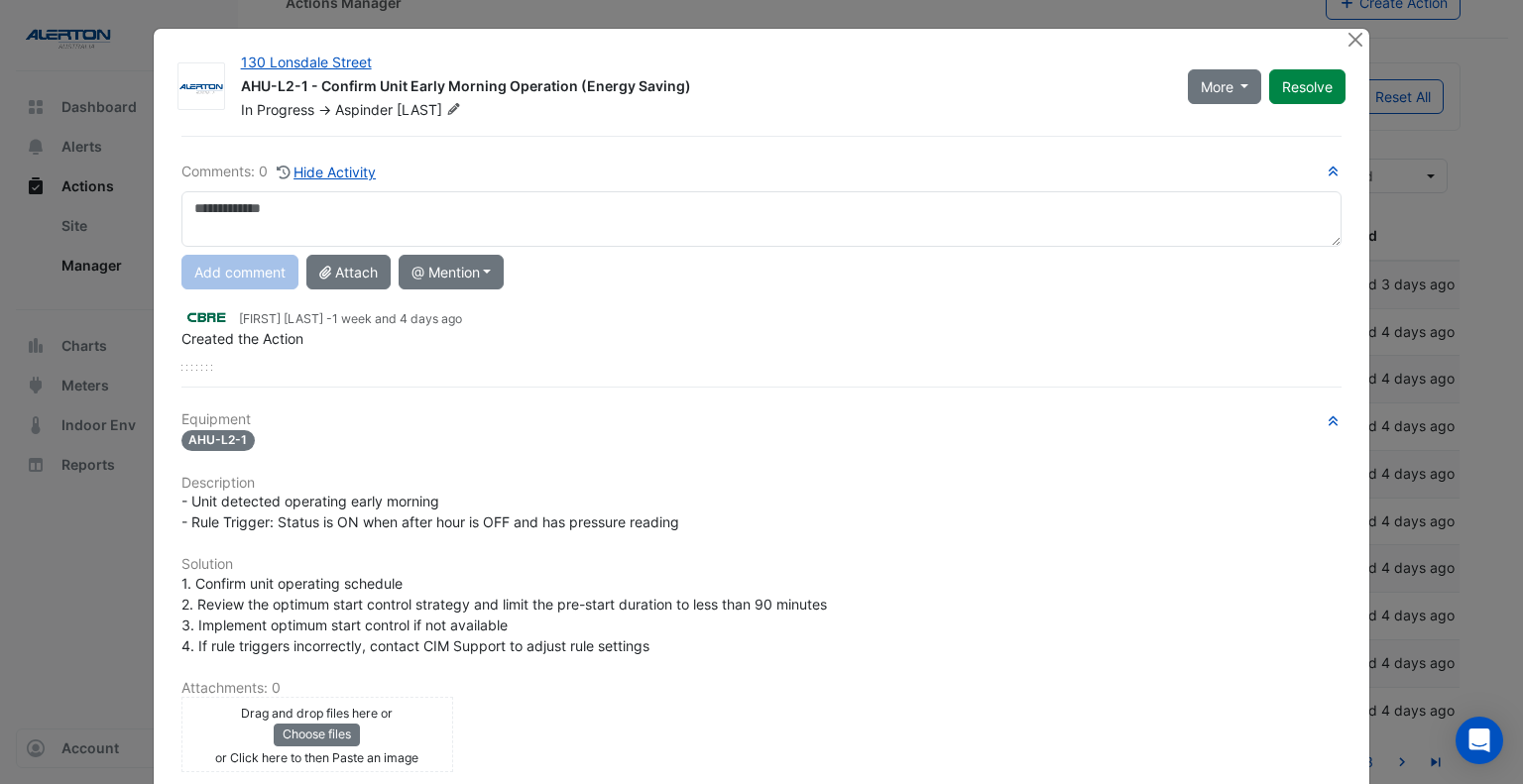 click on "Comments: 0
Hide Activity
Add comment
Attach
@ Mention
AGoombs
[FIRST] [LAST]
Graham Hart
[FIRST]  [LAST]
Rob Porter
AGoombs Advisory
[FIRST]  [LAST]
[FIRST]  [LAST]
Alerton CIM Capitol" 